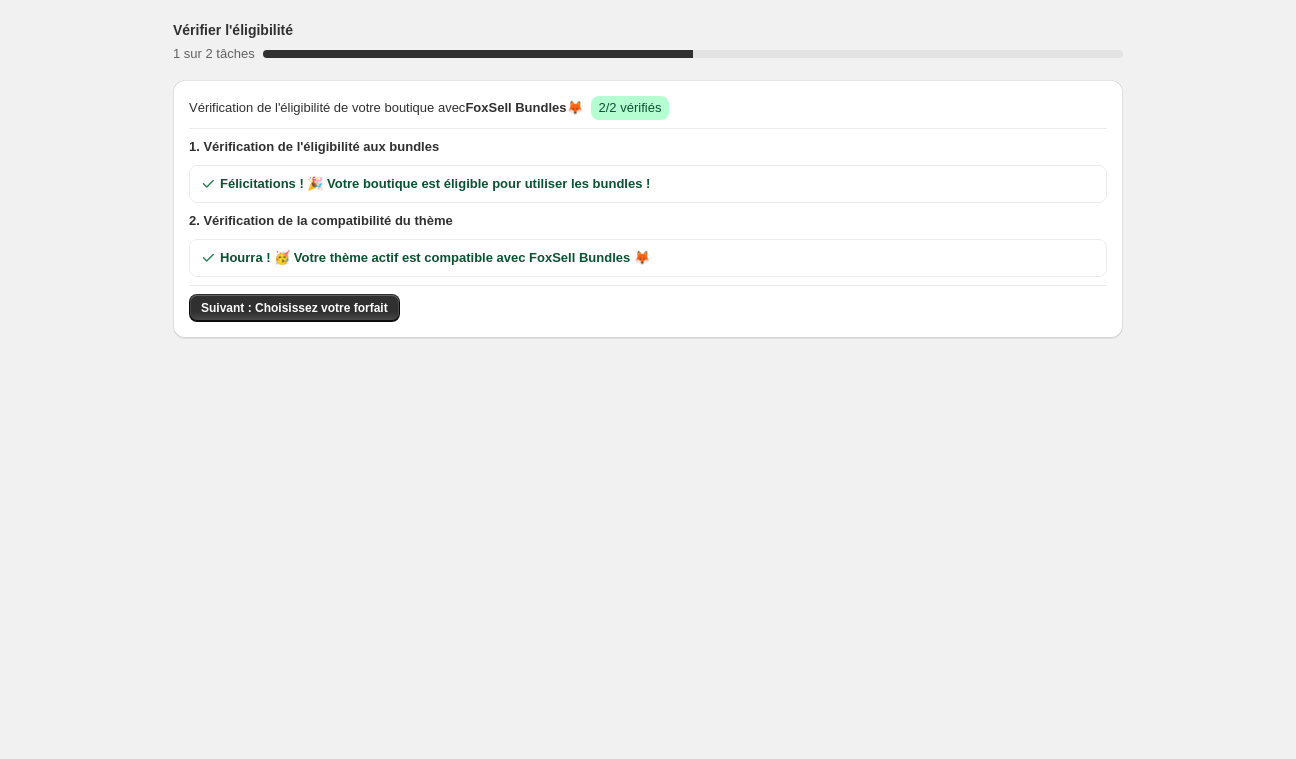 scroll, scrollTop: 0, scrollLeft: 0, axis: both 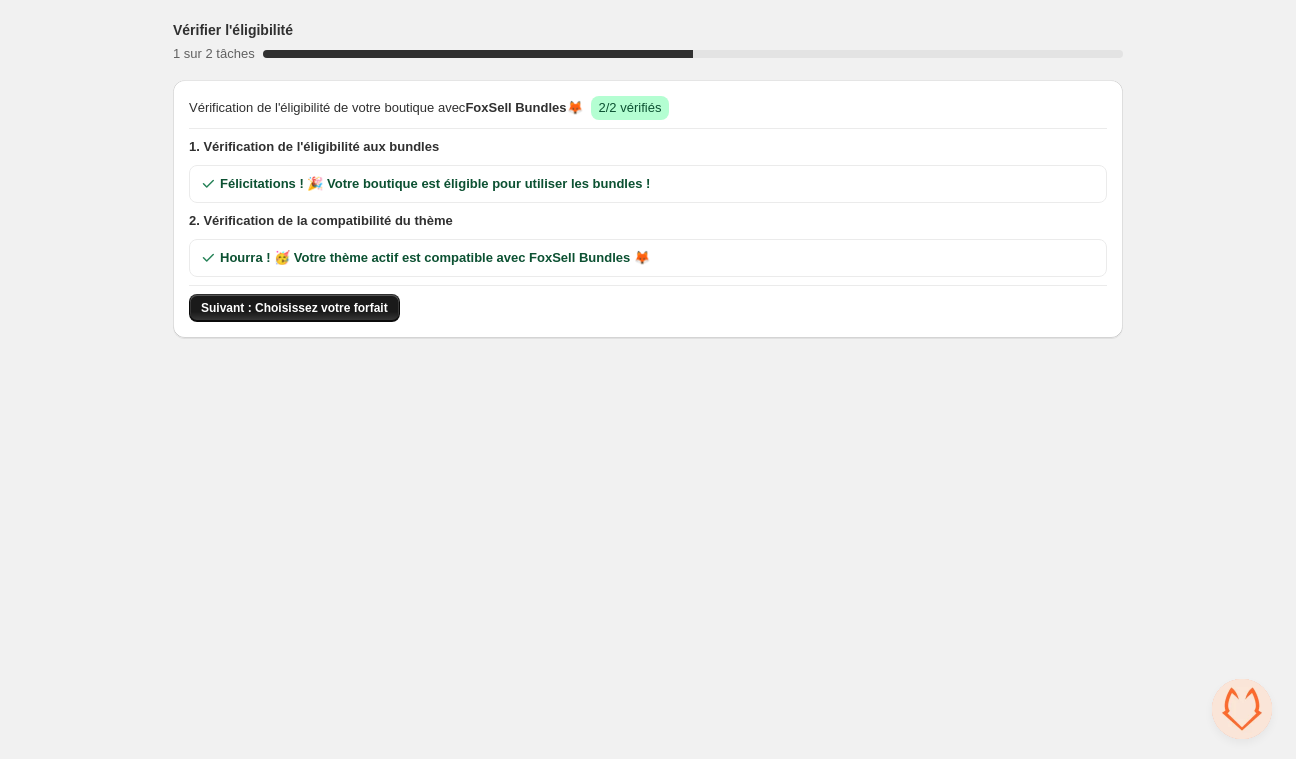 click on "Suivant : Choisissez votre forfait" at bounding box center (294, 308) 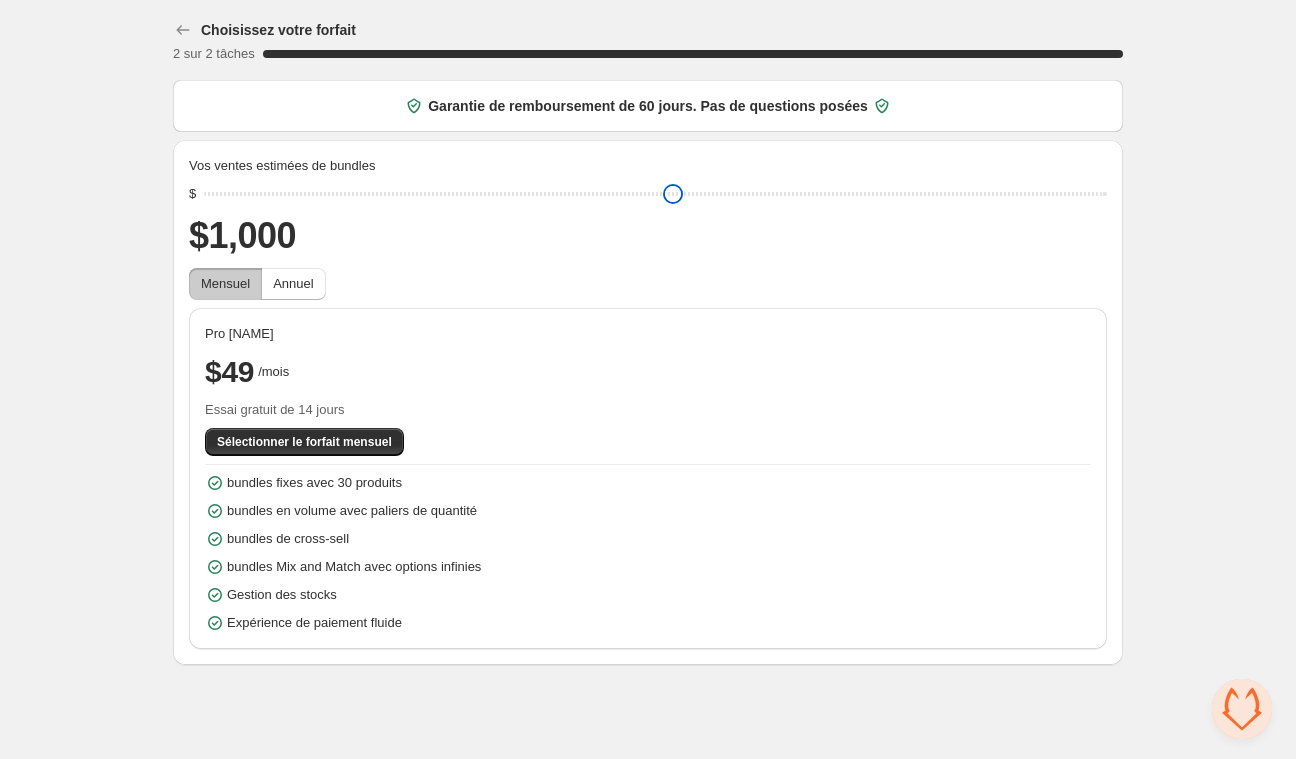 drag, startPoint x: 355, startPoint y: 197, endPoint x: 140, endPoint y: 214, distance: 215.67105 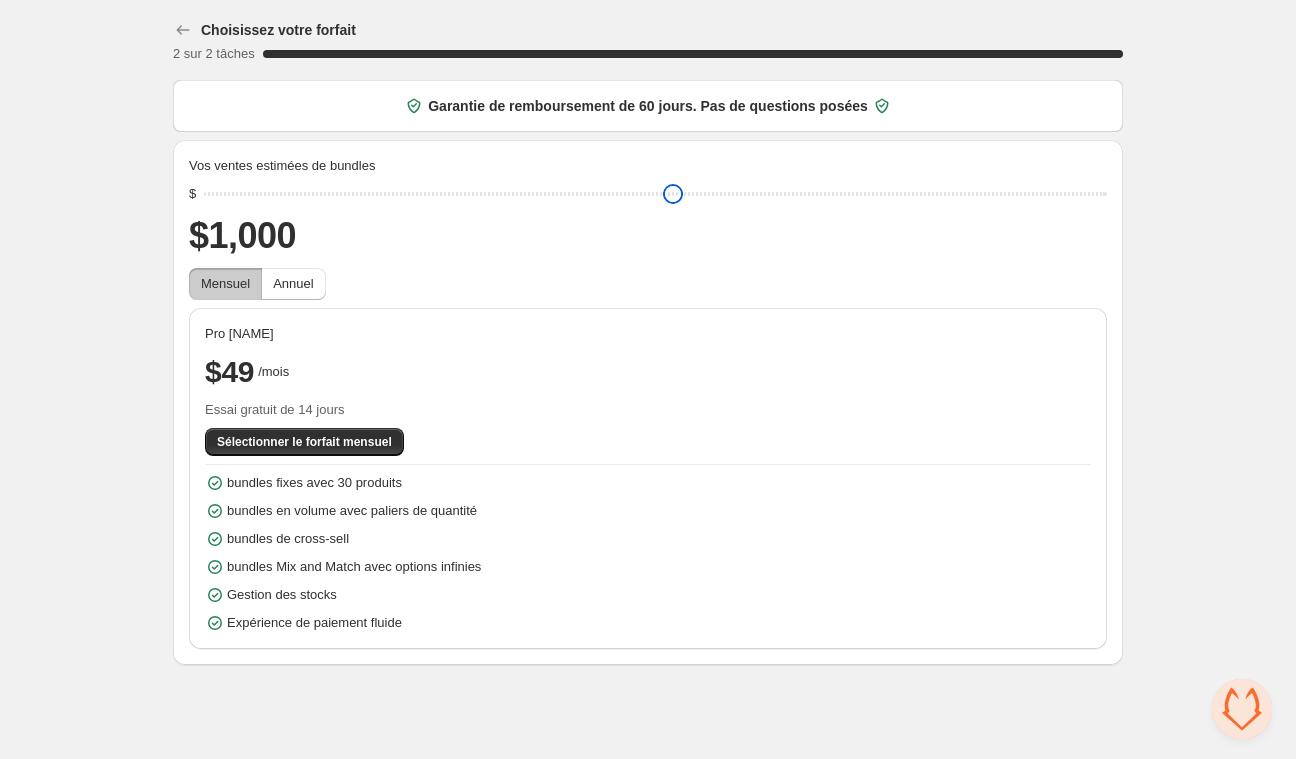 type on "****" 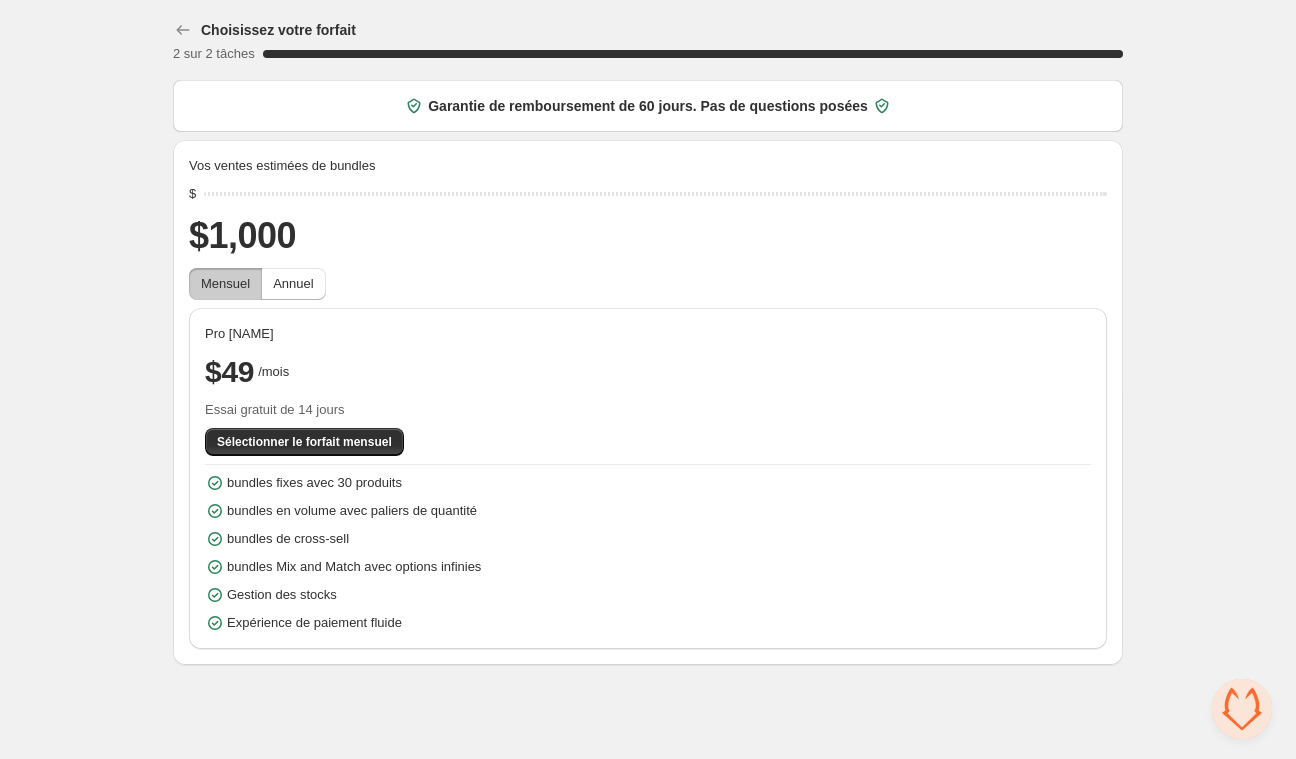 click on "$1,000" at bounding box center (648, 236) 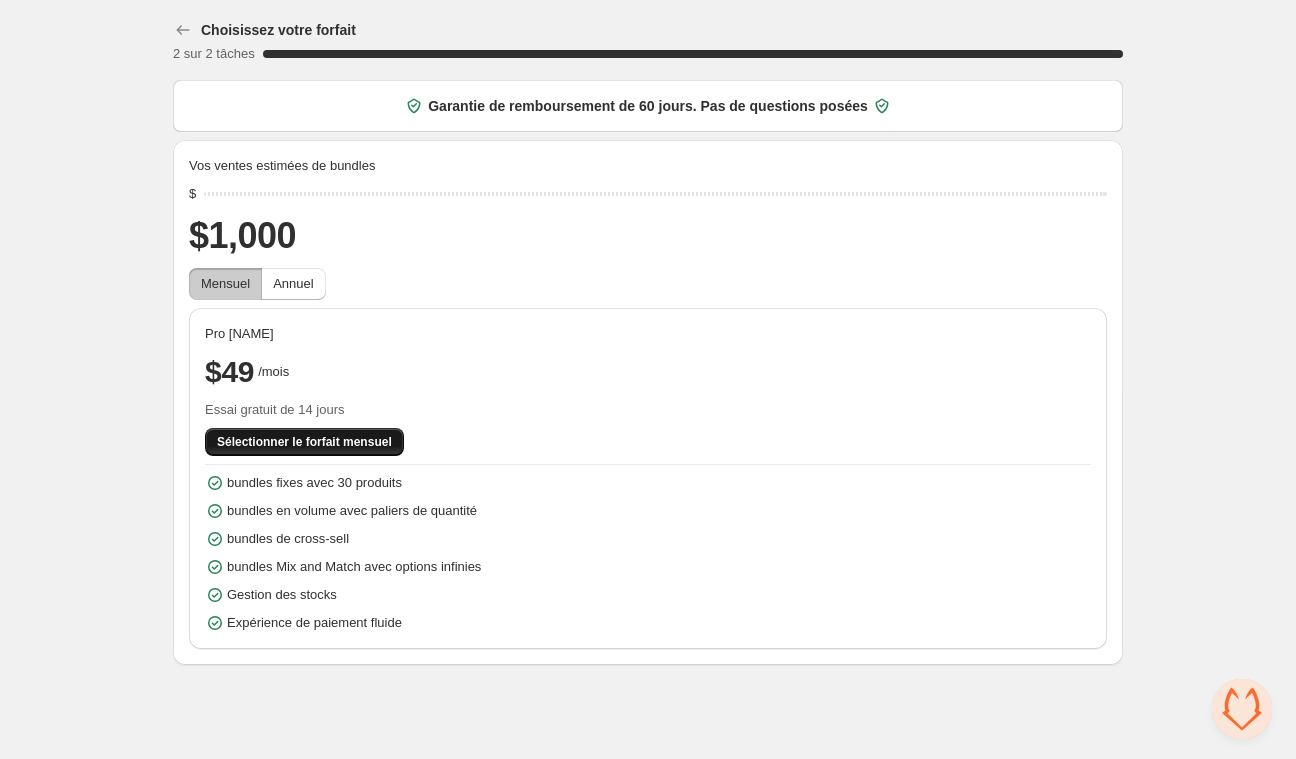 click on "Sélectionner le forfait mensuel" at bounding box center [304, 442] 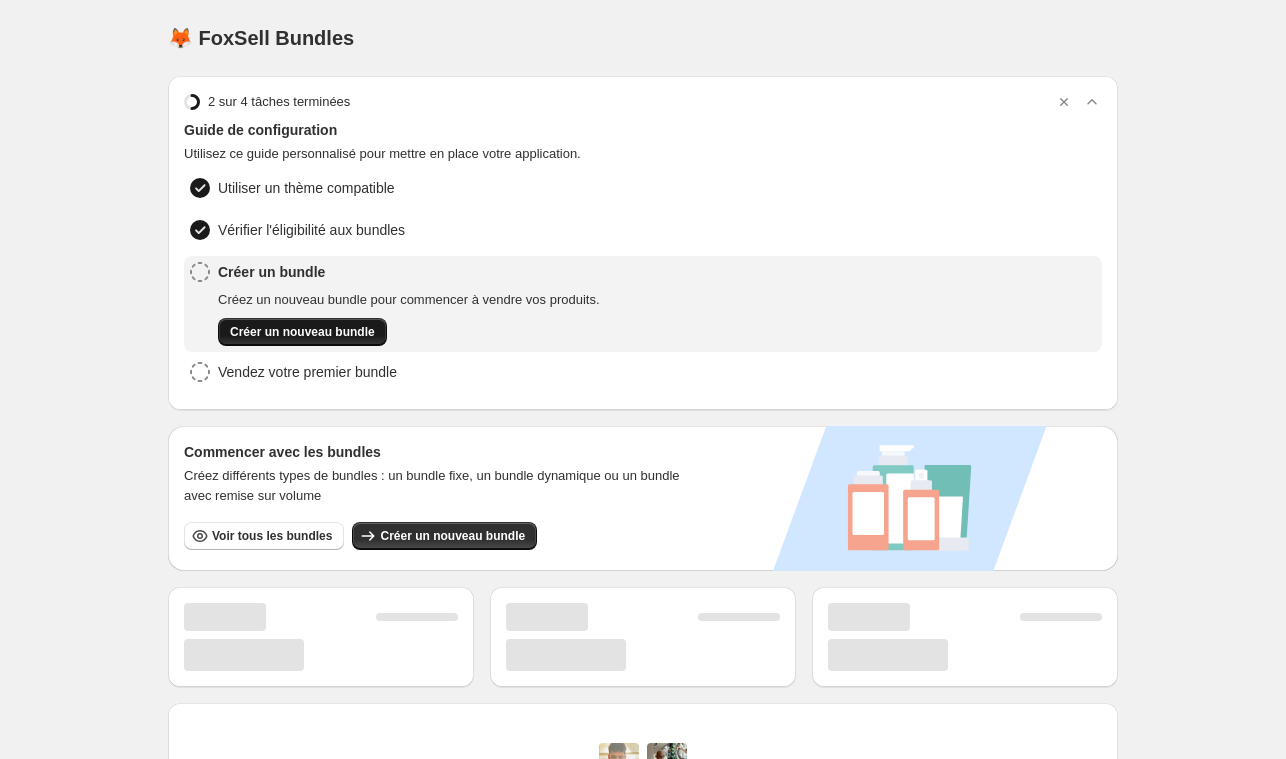 scroll, scrollTop: 0, scrollLeft: 0, axis: both 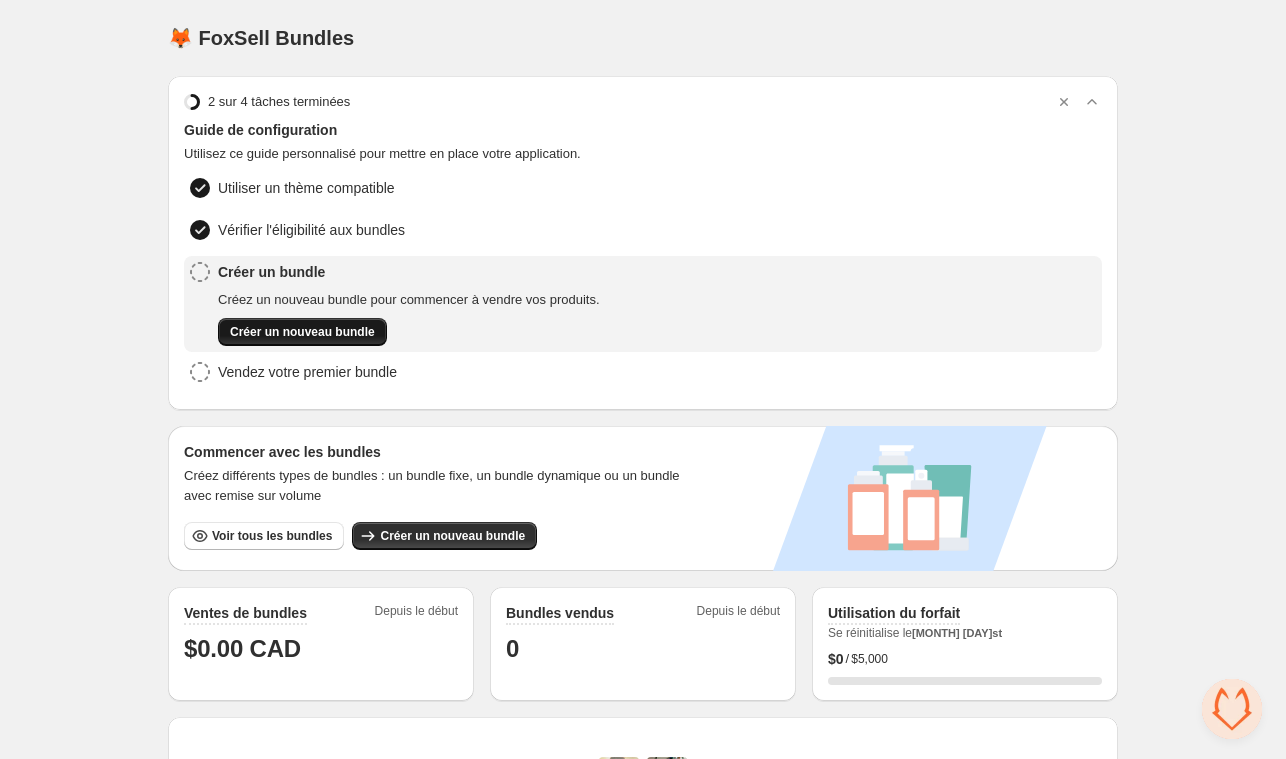 click on "Créer un nouveau bundle" at bounding box center [302, 332] 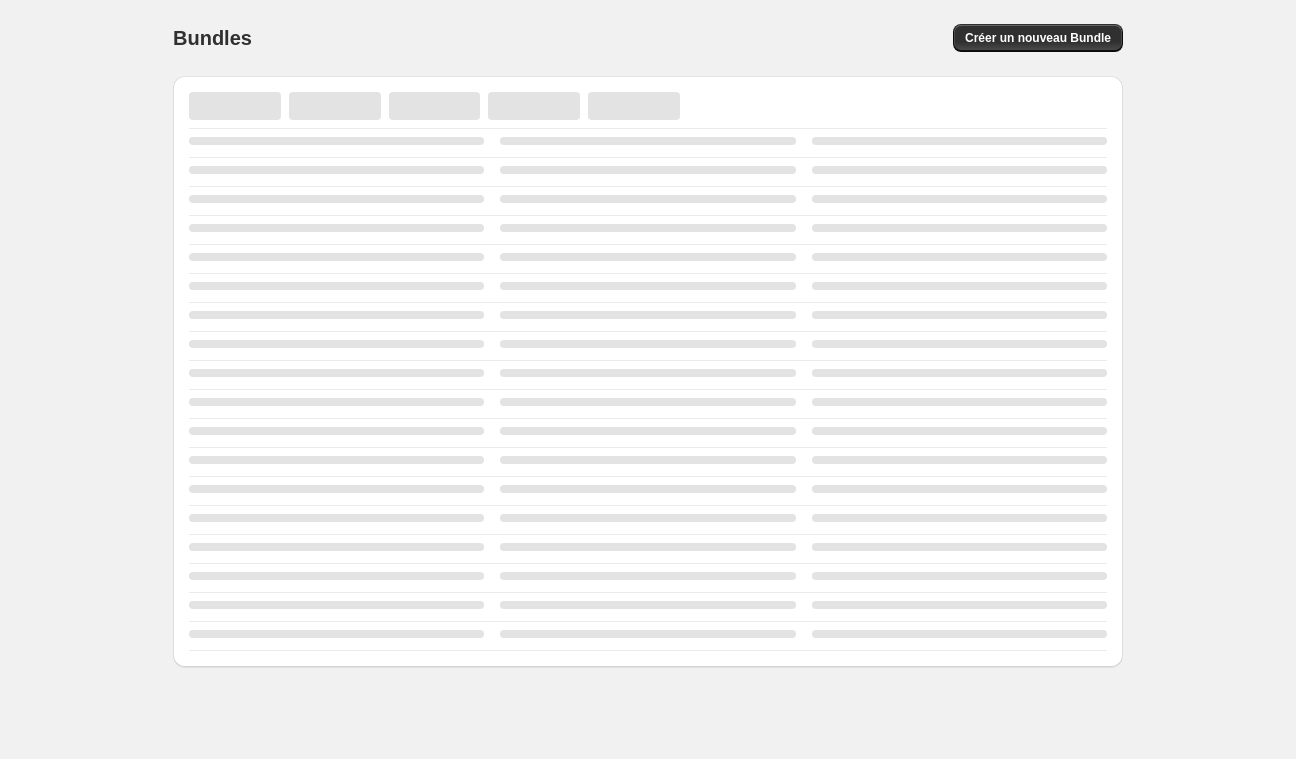 scroll, scrollTop: 0, scrollLeft: 0, axis: both 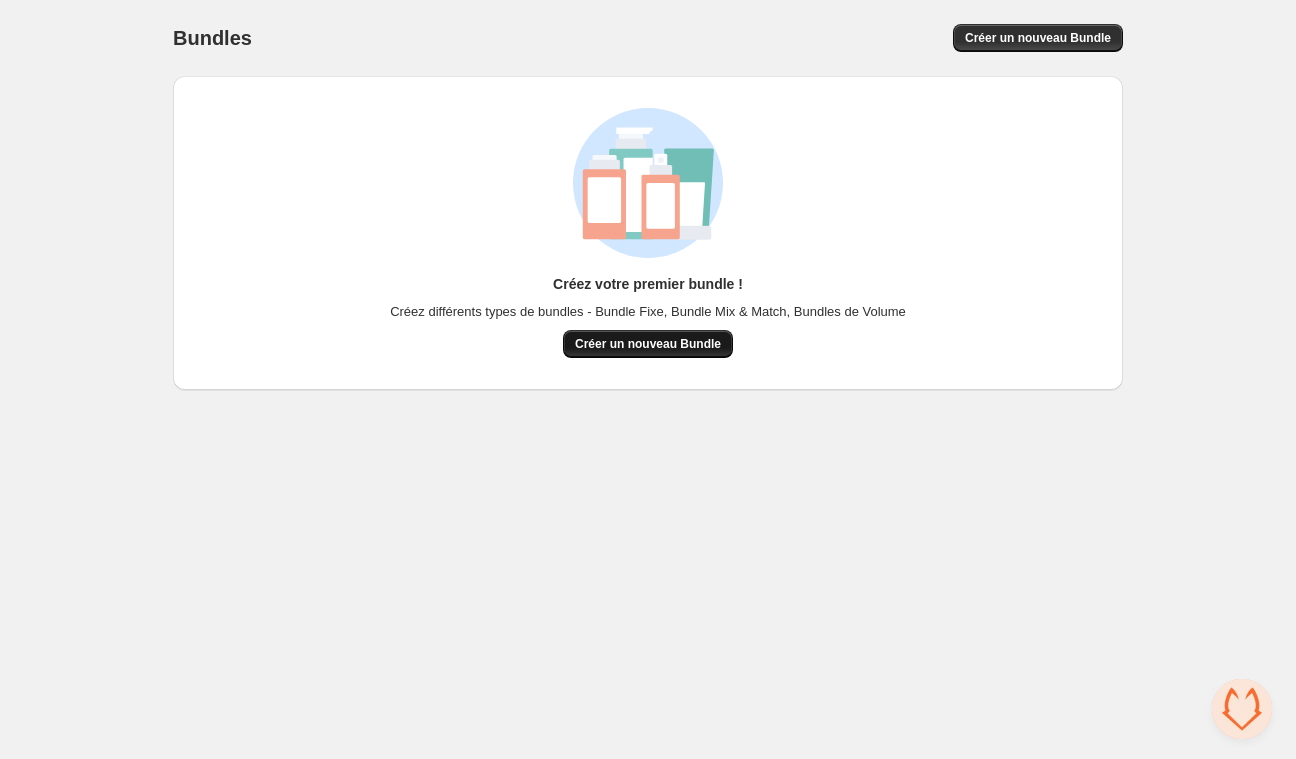 click on "Créer un nouveau Bundle" at bounding box center (648, 344) 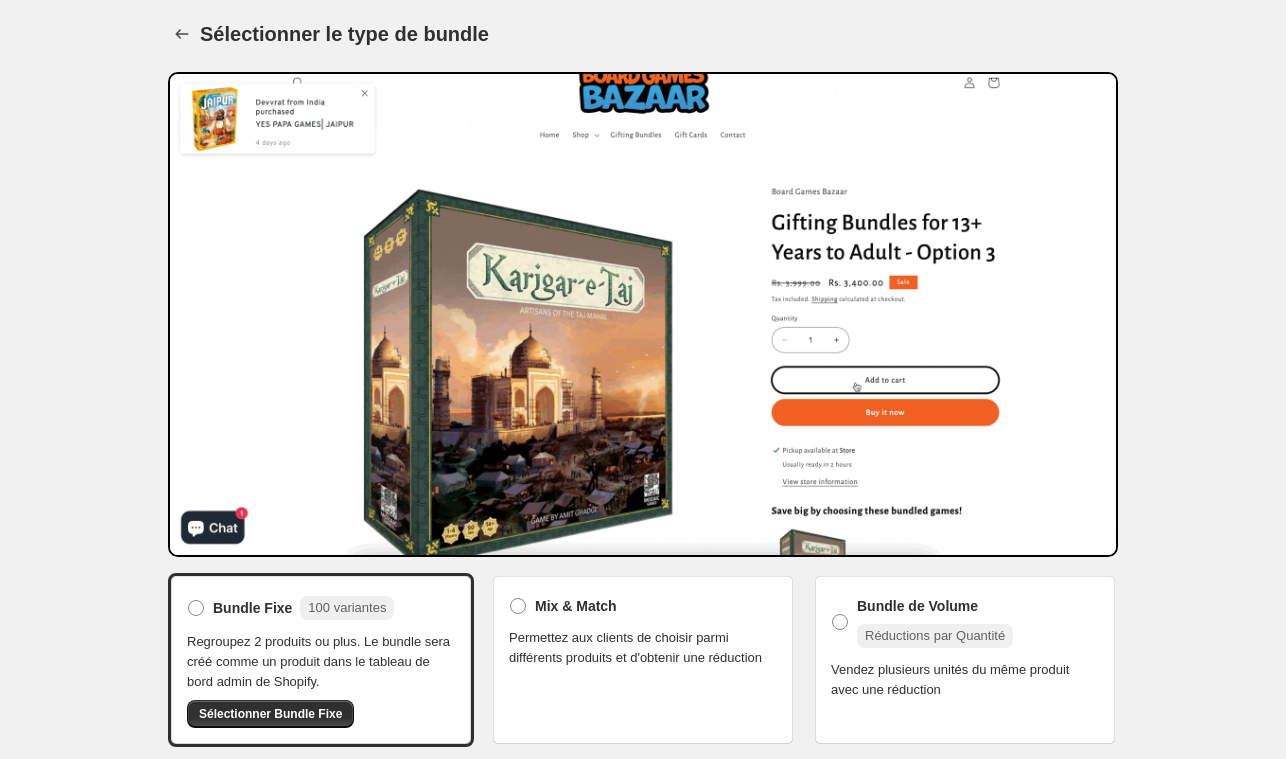 scroll, scrollTop: 5, scrollLeft: 0, axis: vertical 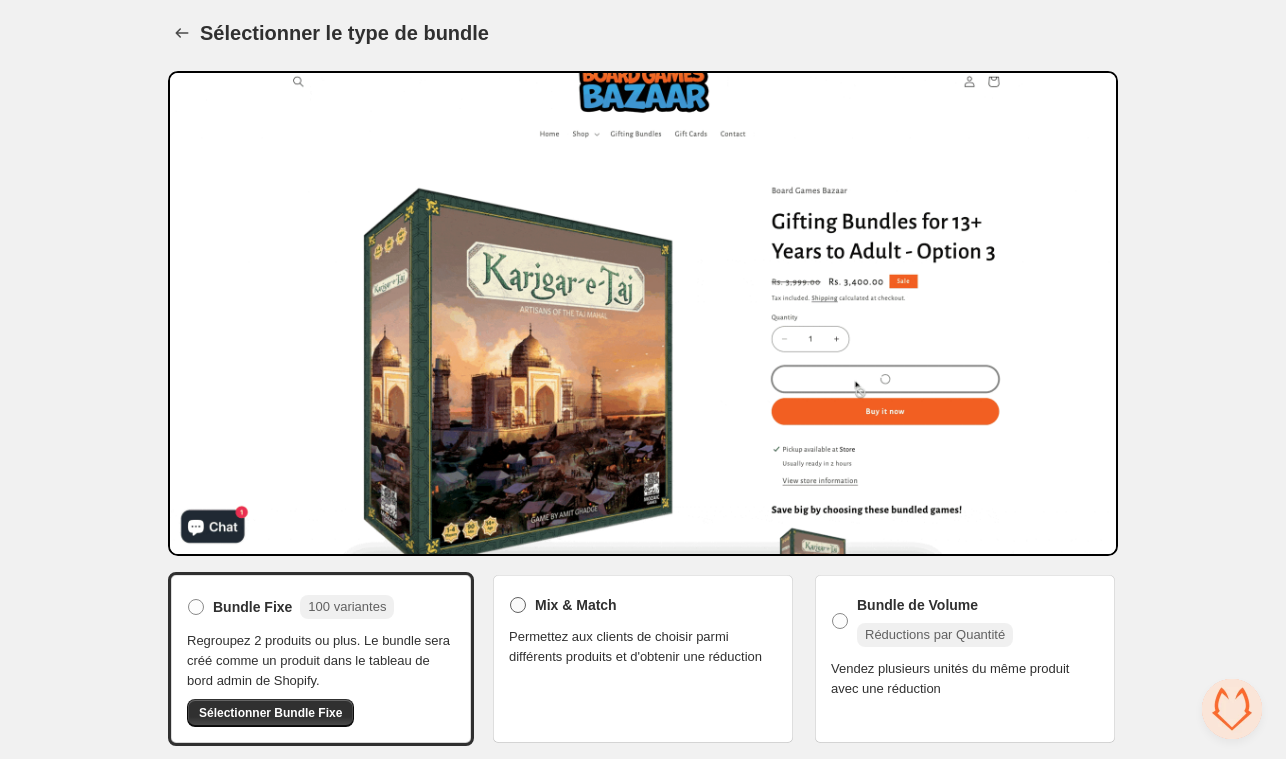click on "Mix & Match" at bounding box center (563, 605) 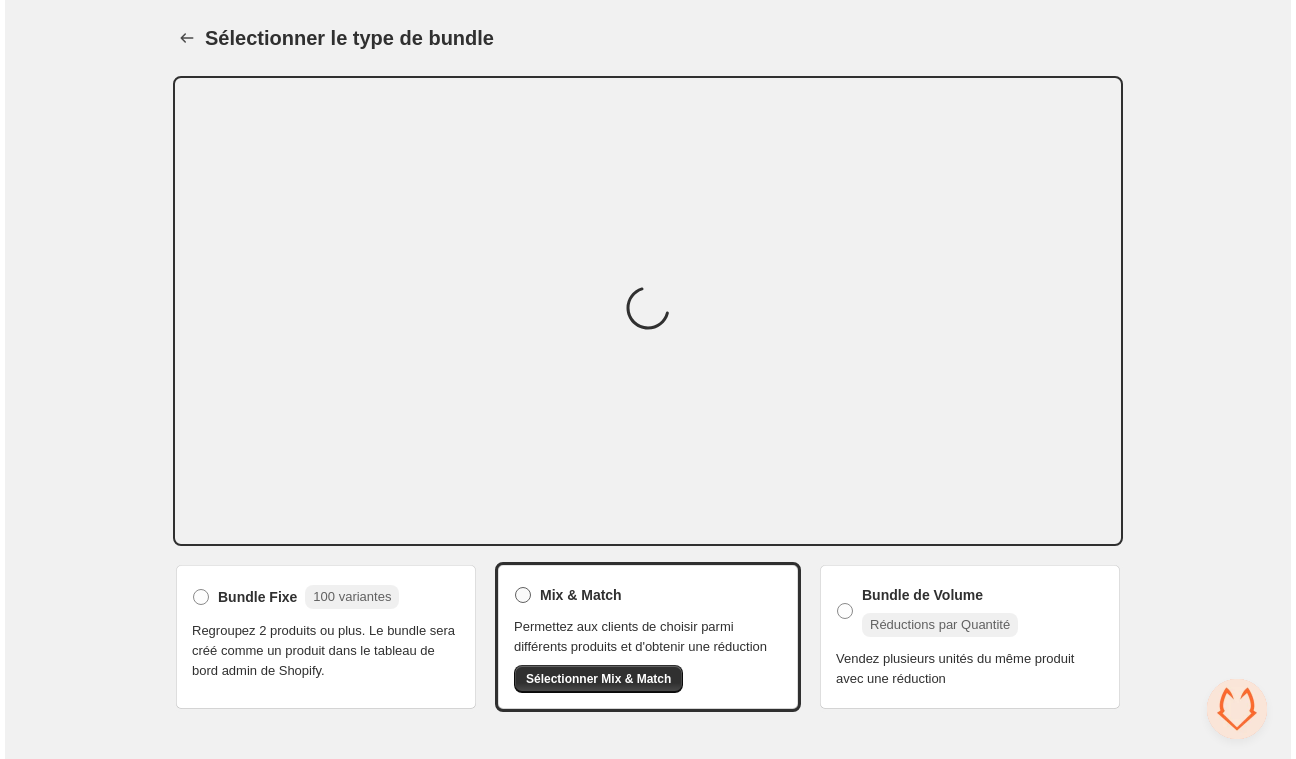 scroll, scrollTop: 0, scrollLeft: 0, axis: both 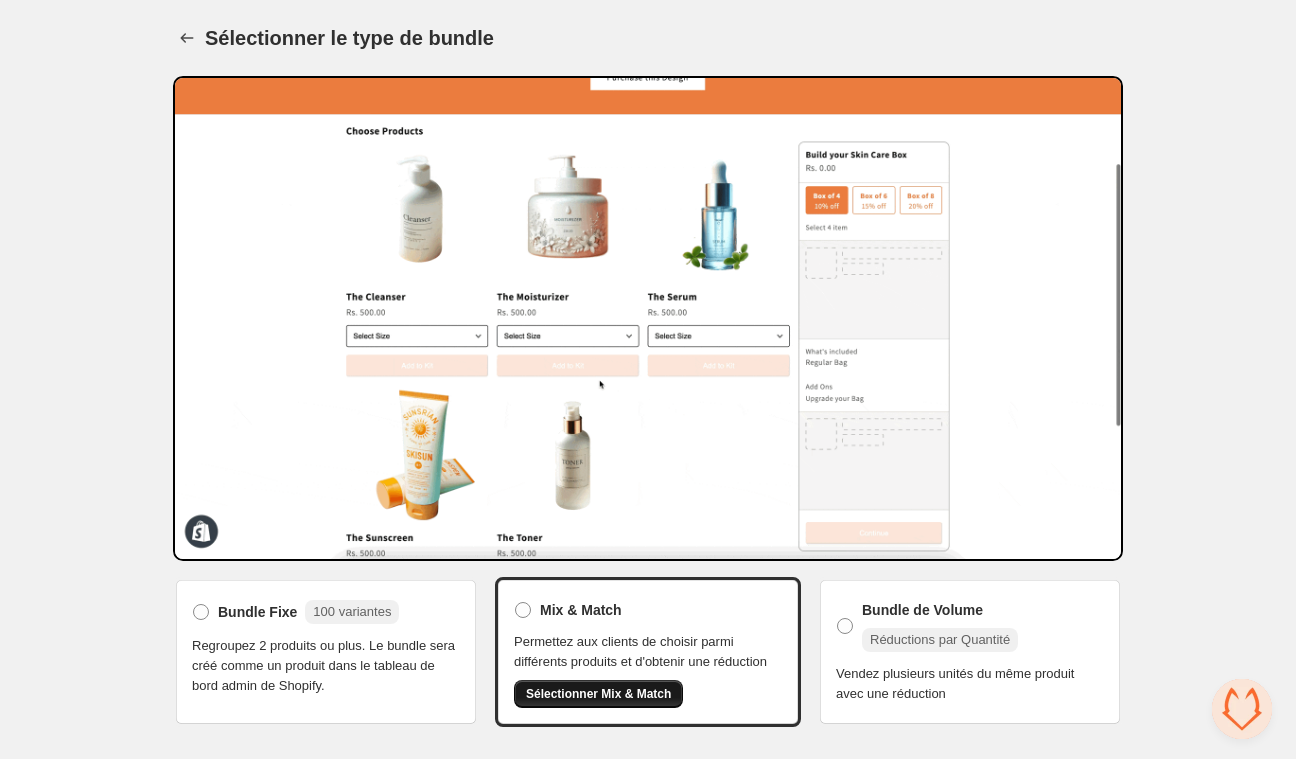 click on "Sélectionner Mix & Match" at bounding box center (598, 694) 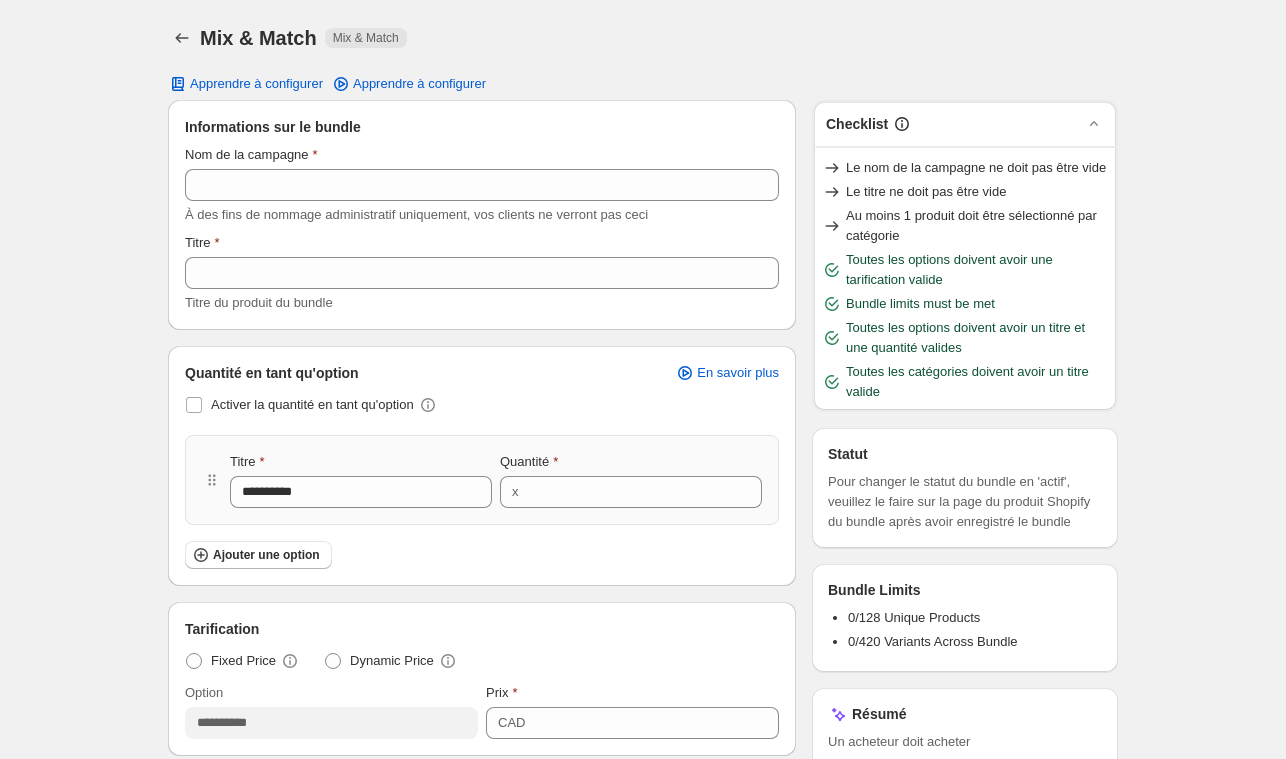 scroll, scrollTop: 0, scrollLeft: 0, axis: both 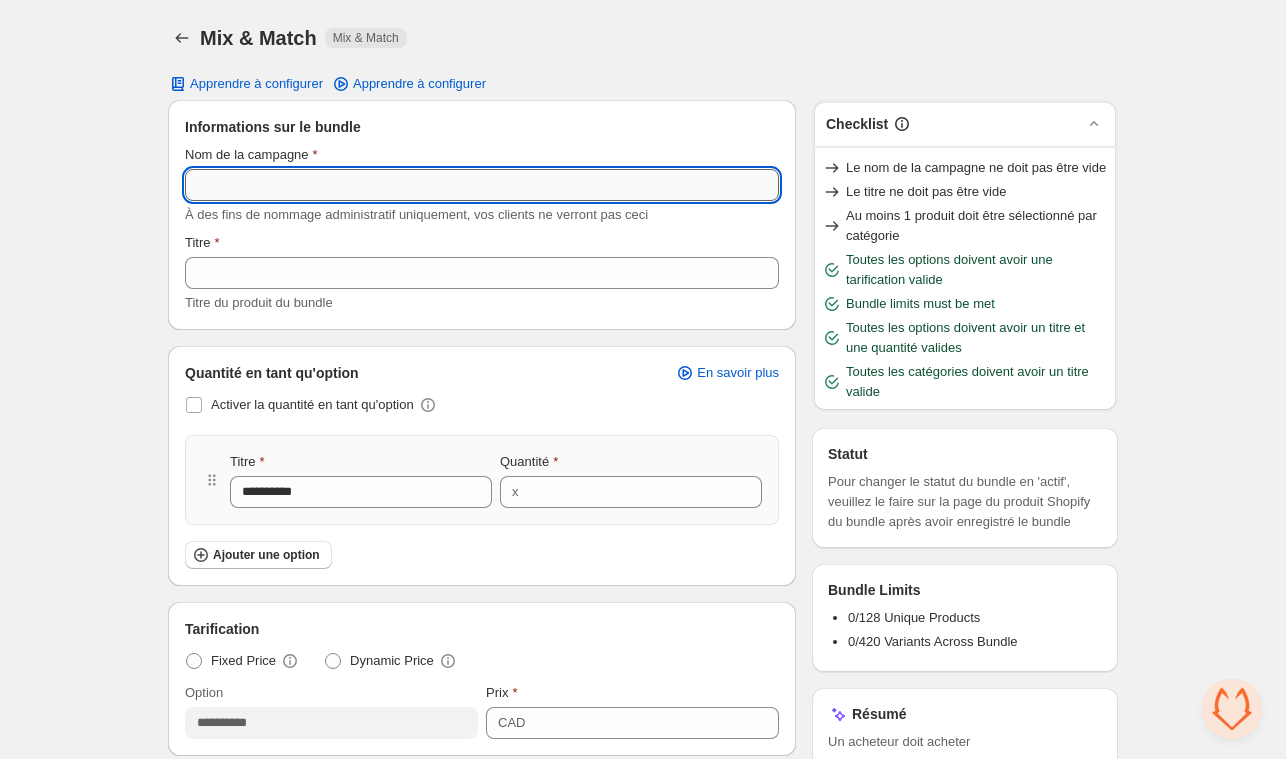 click on "Nom de la campagne" at bounding box center [482, 185] 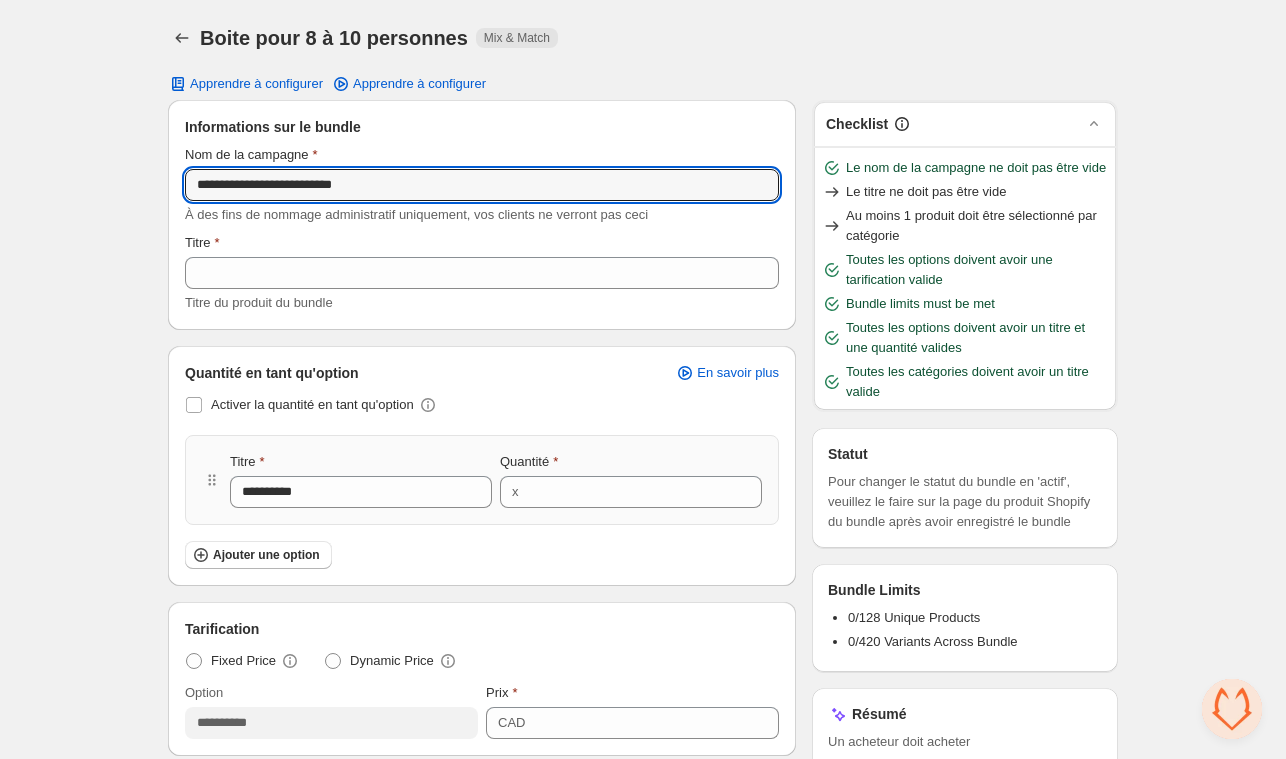 drag, startPoint x: 227, startPoint y: 185, endPoint x: 103, endPoint y: 185, distance: 124 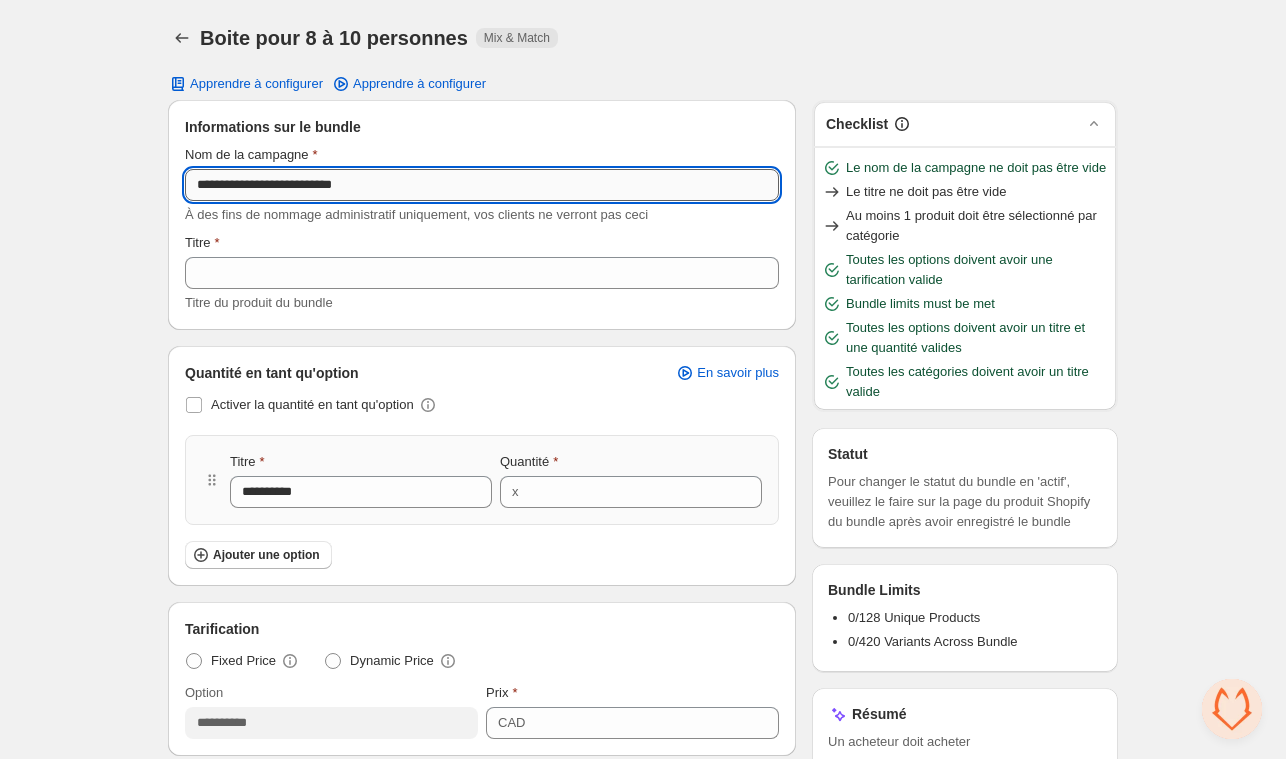click on "**********" at bounding box center (482, 185) 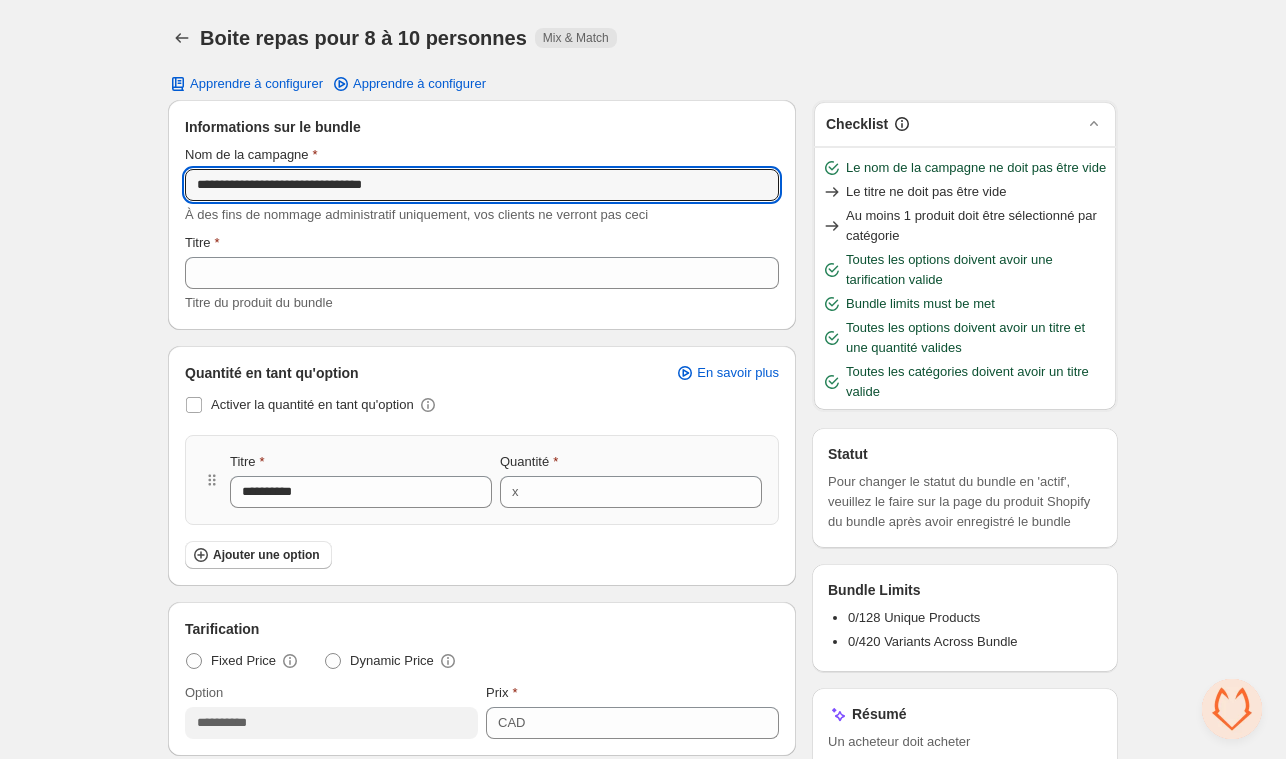 drag, startPoint x: 430, startPoint y: 194, endPoint x: -124, endPoint y: 213, distance: 554.32574 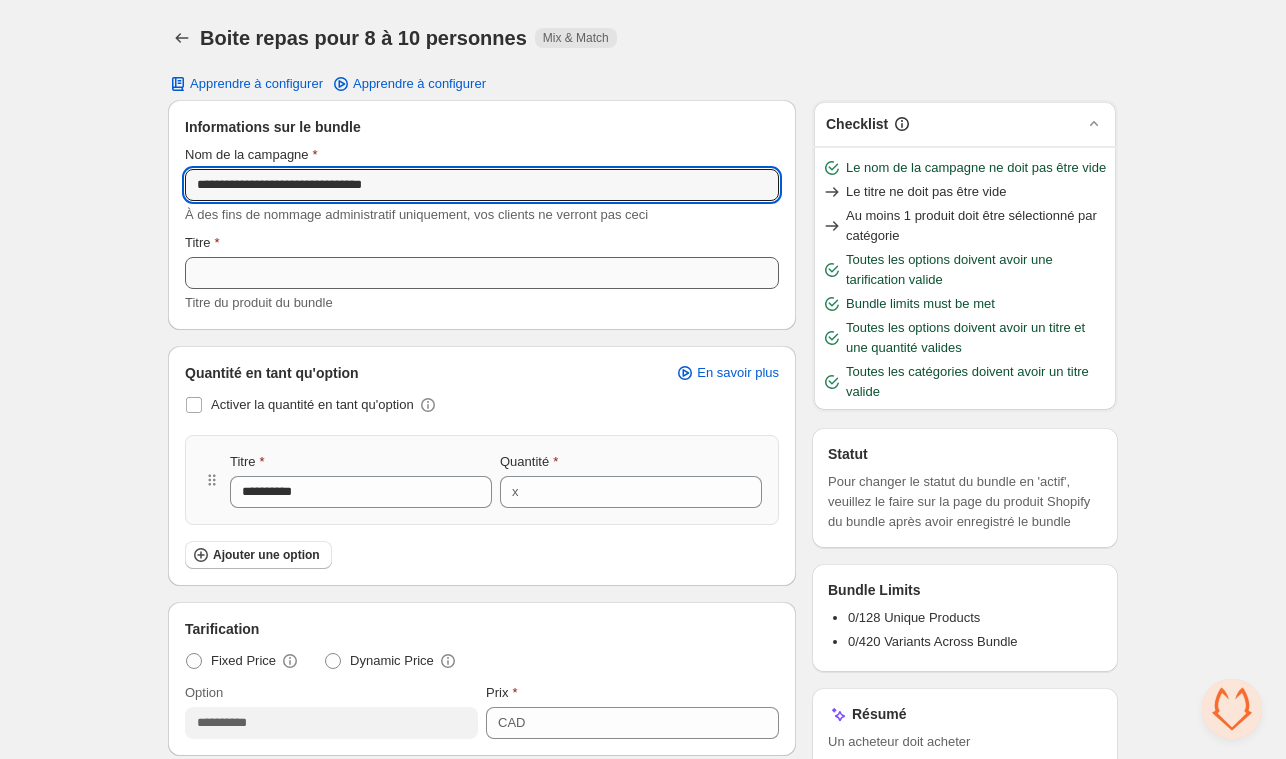 type on "**********" 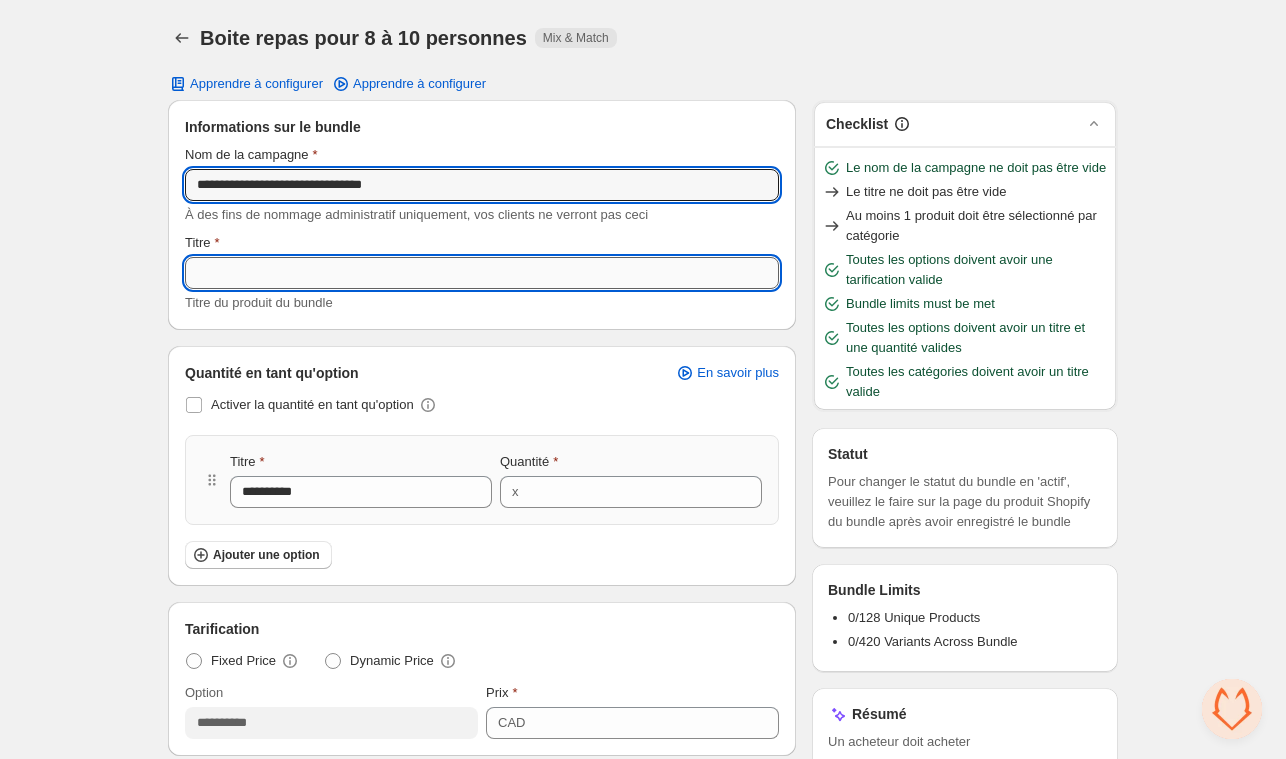 click on "Titre" at bounding box center (482, 273) 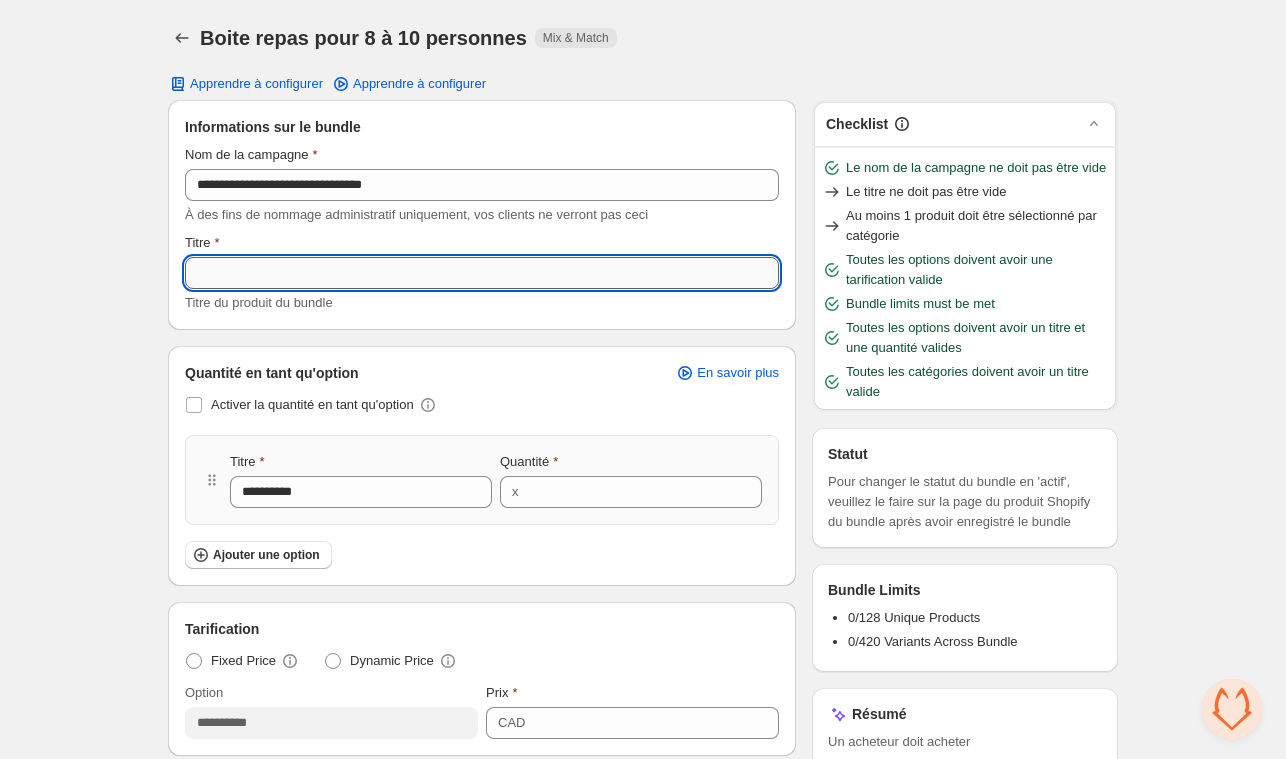 paste on "**********" 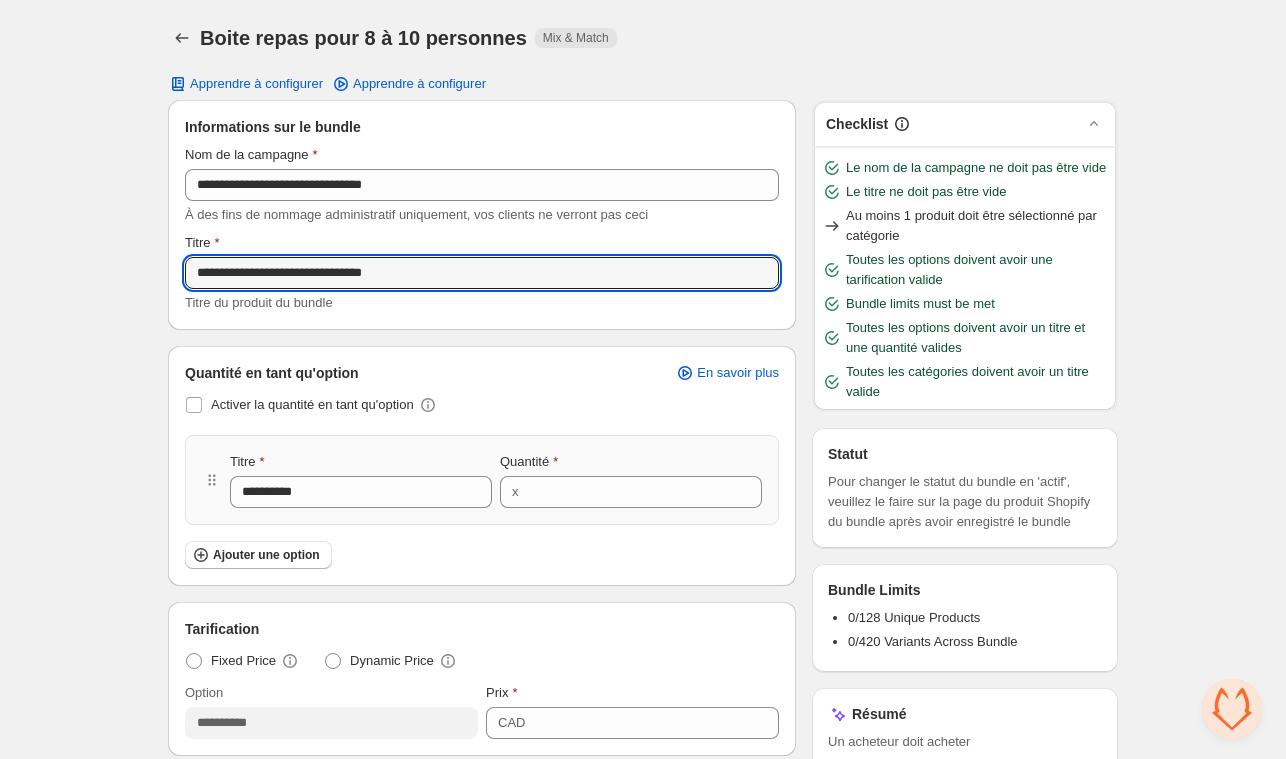 type on "**********" 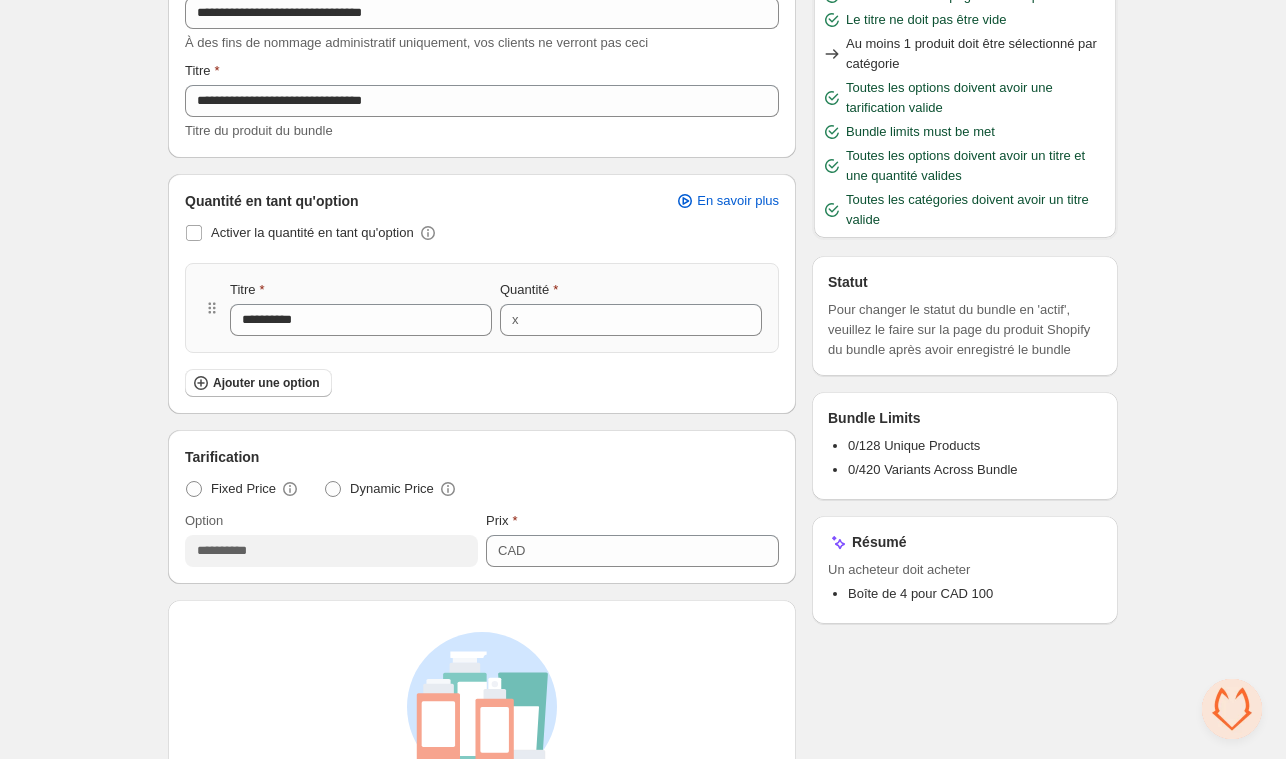 scroll, scrollTop: 92, scrollLeft: 0, axis: vertical 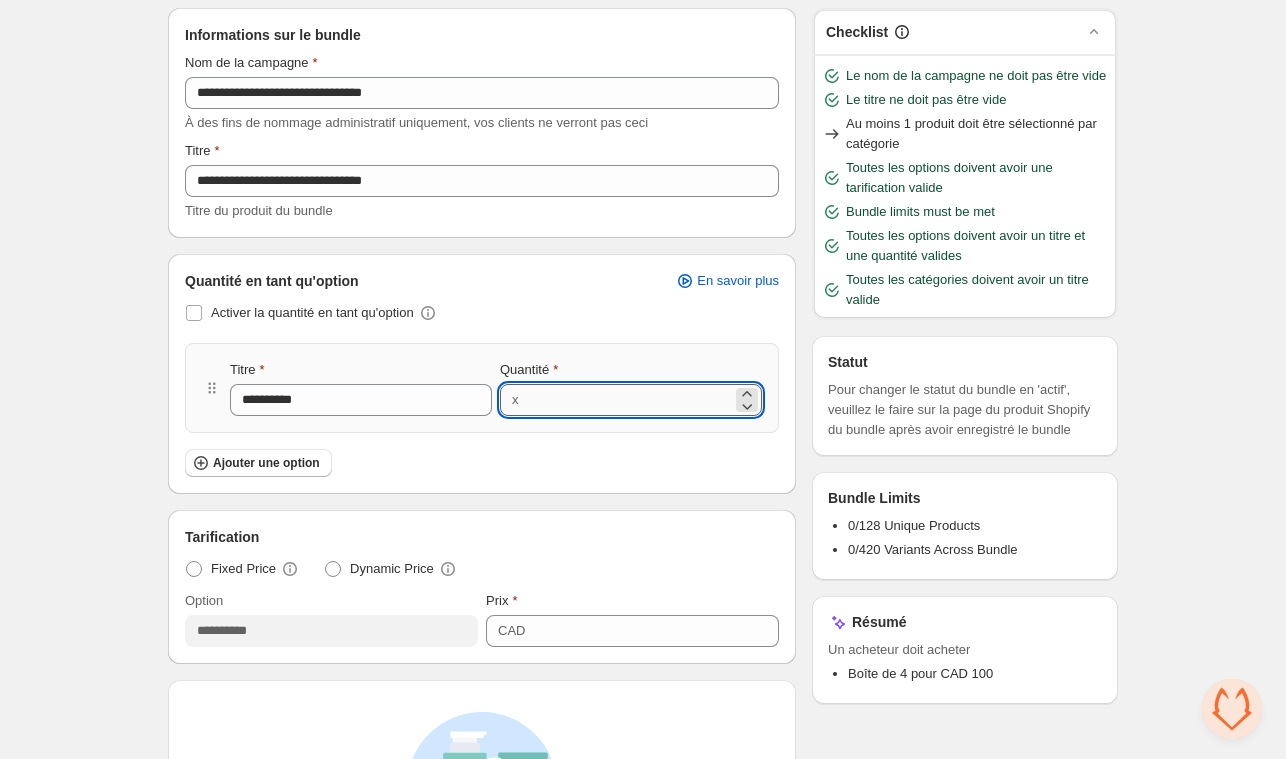click on "*" at bounding box center [629, 400] 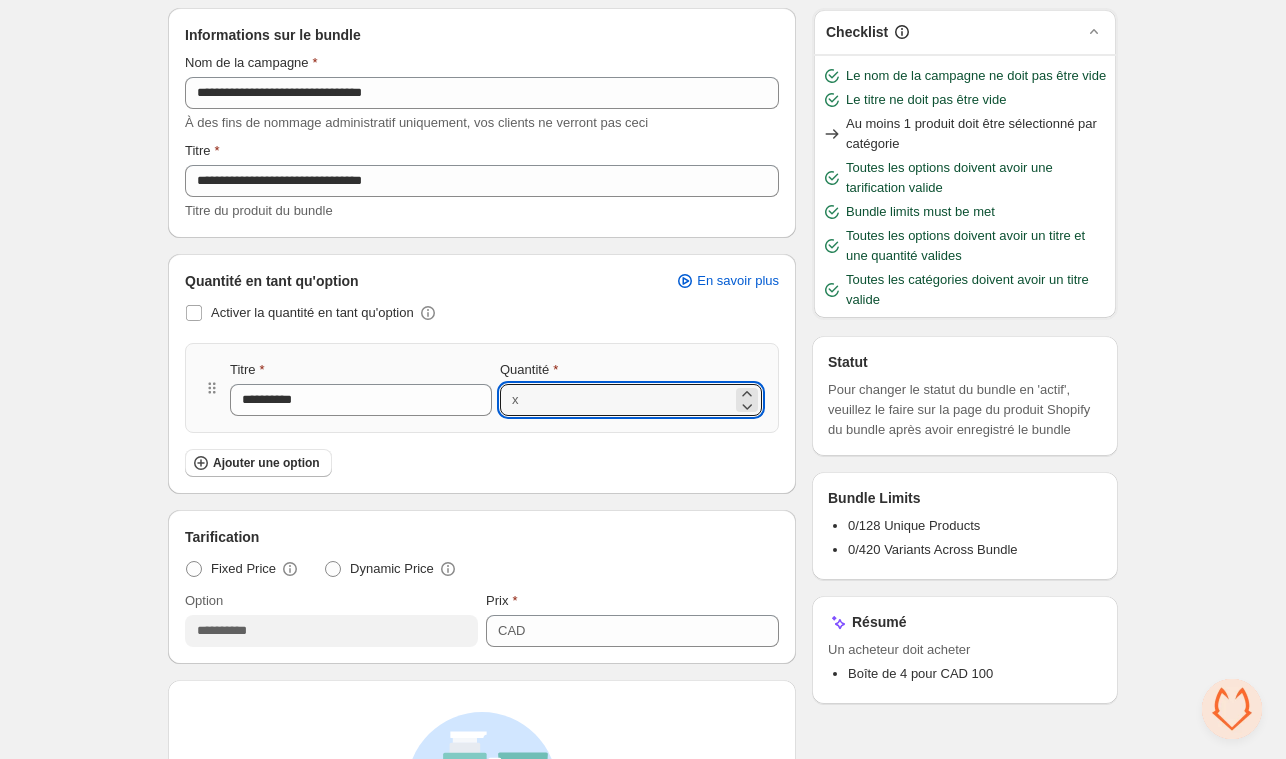 click on "**********" at bounding box center [643, 634] 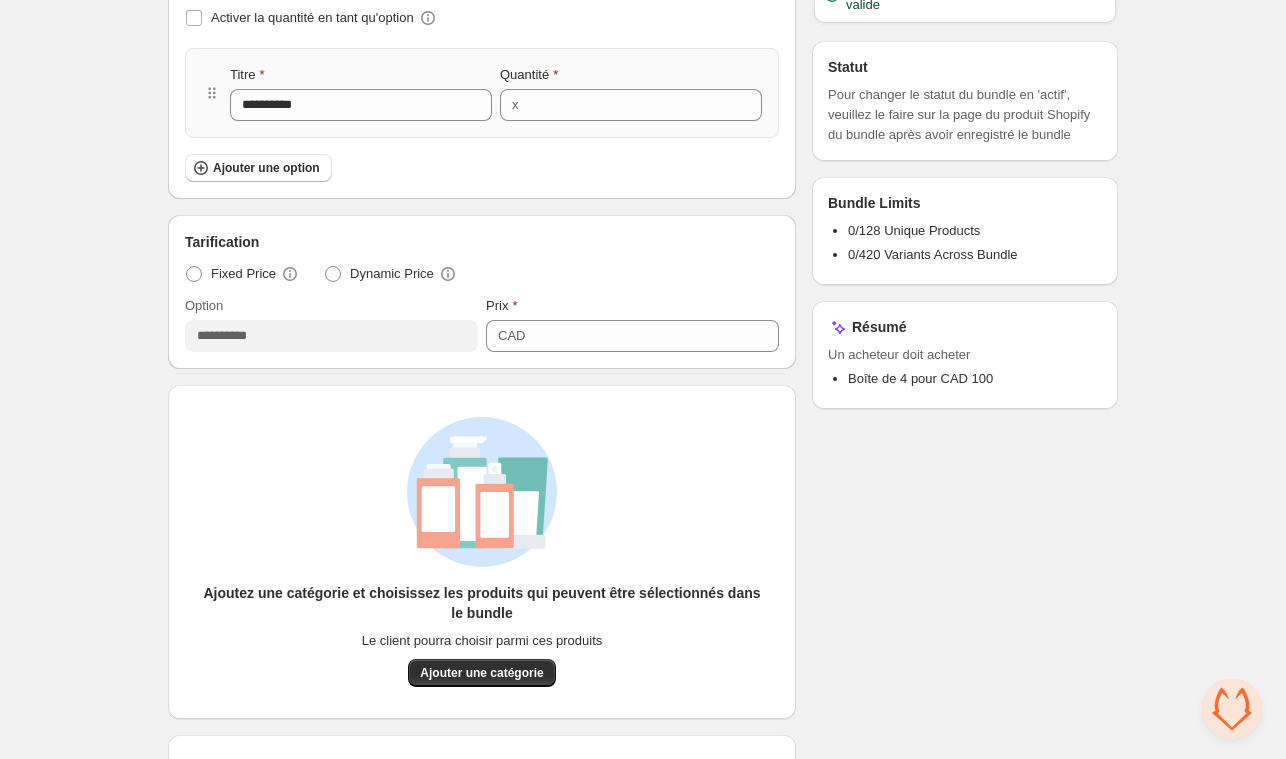 scroll, scrollTop: 400, scrollLeft: 0, axis: vertical 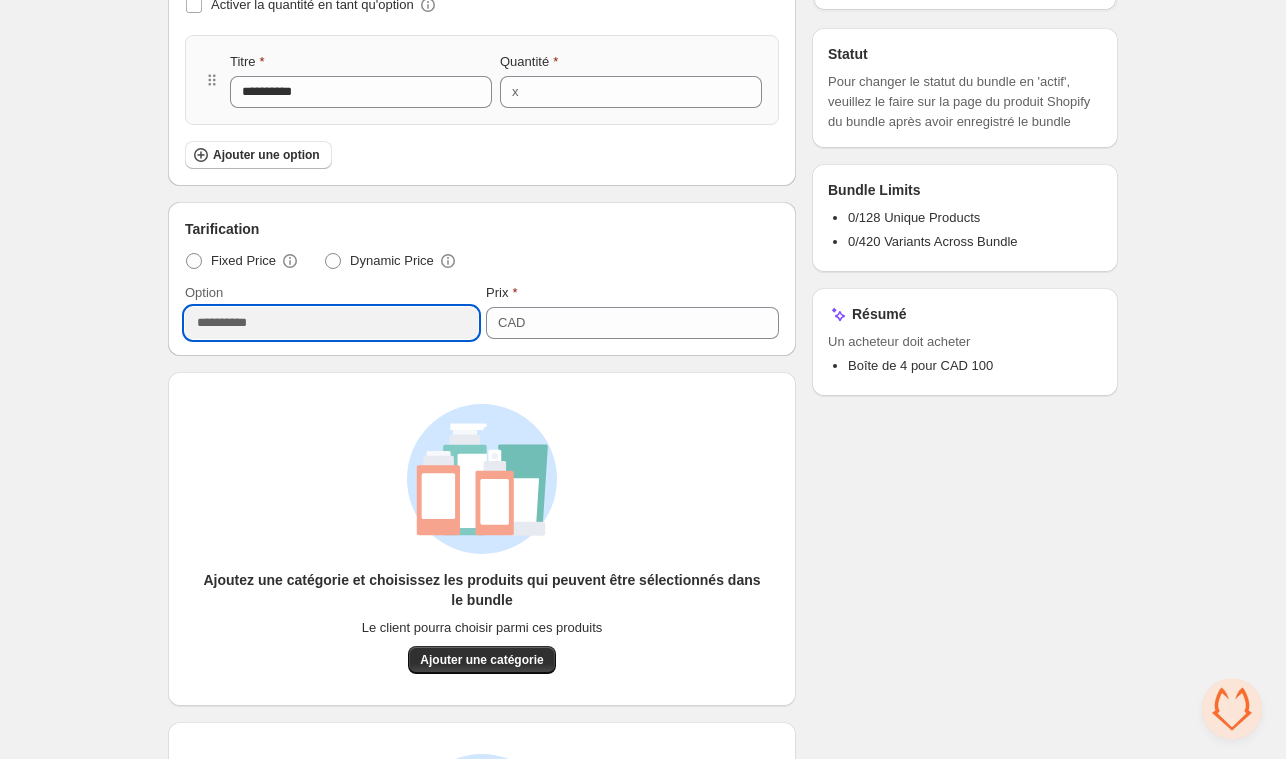 click on "**********" at bounding box center [331, 323] 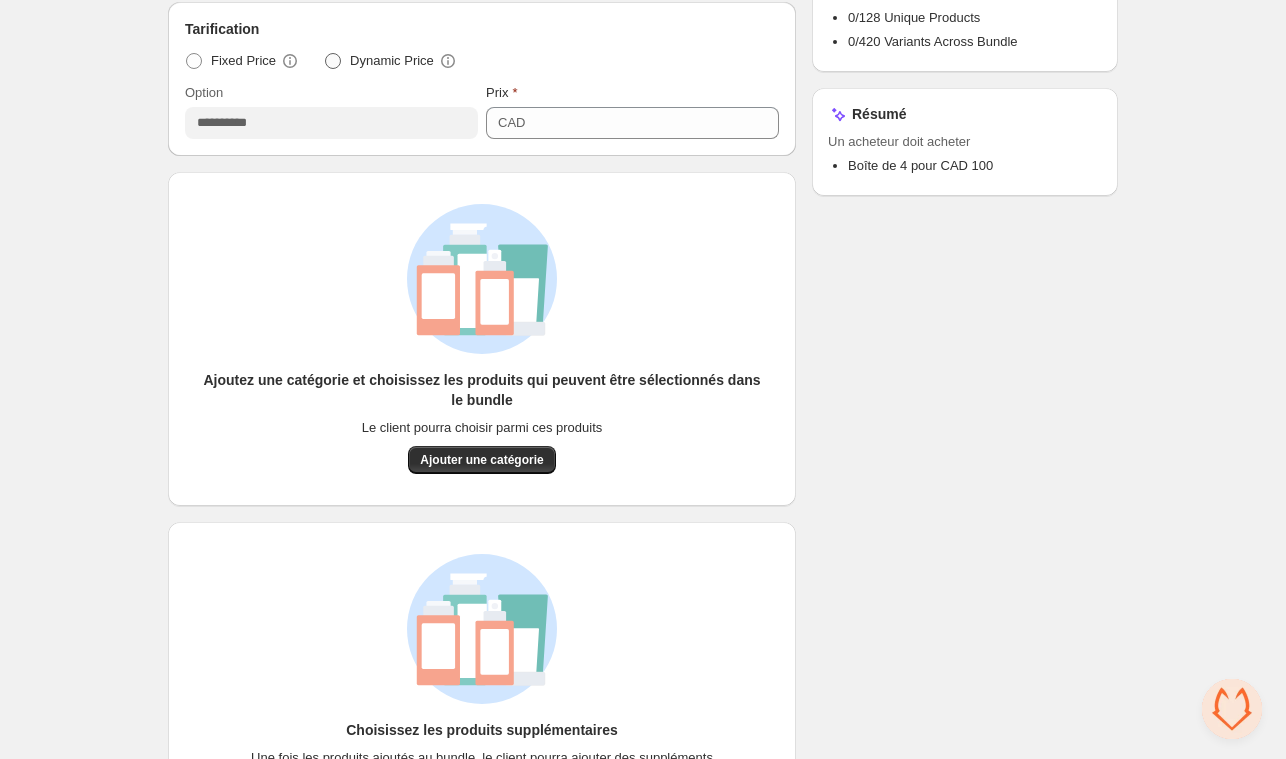 click at bounding box center (333, 61) 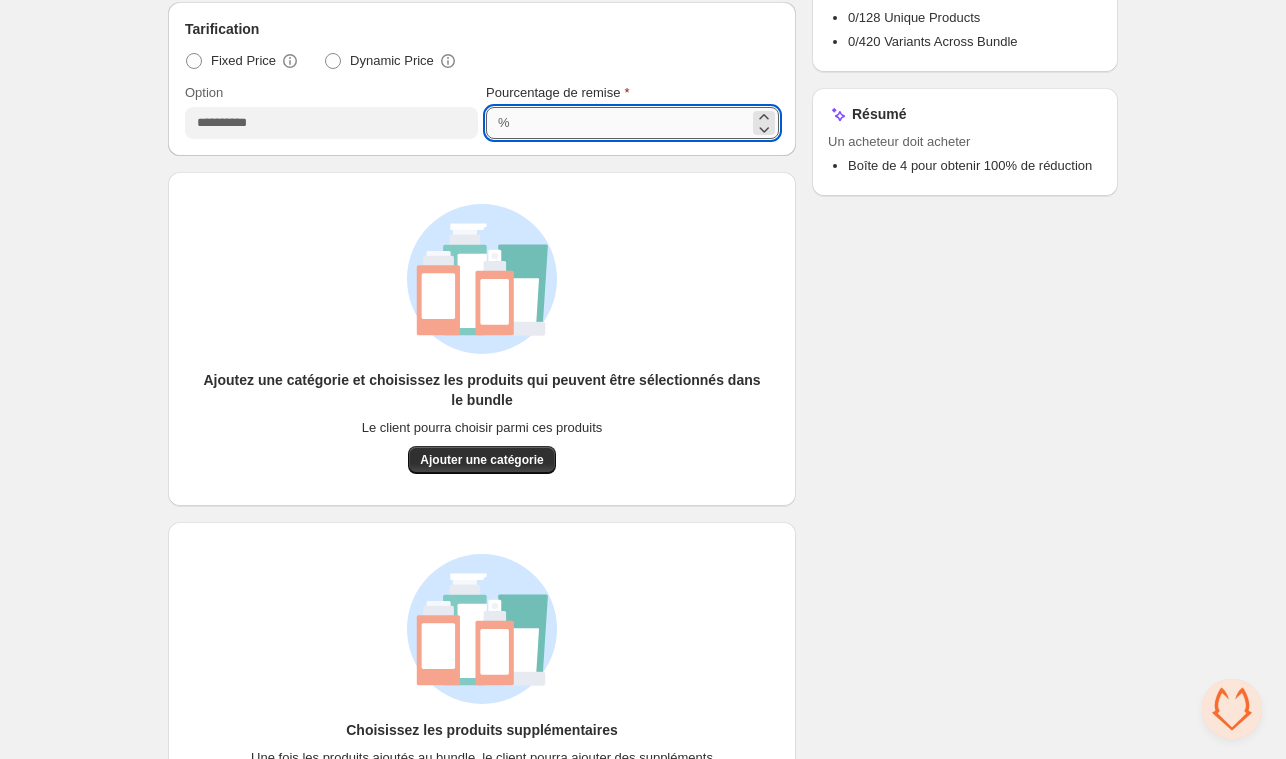 click on "***" at bounding box center [632, 123] 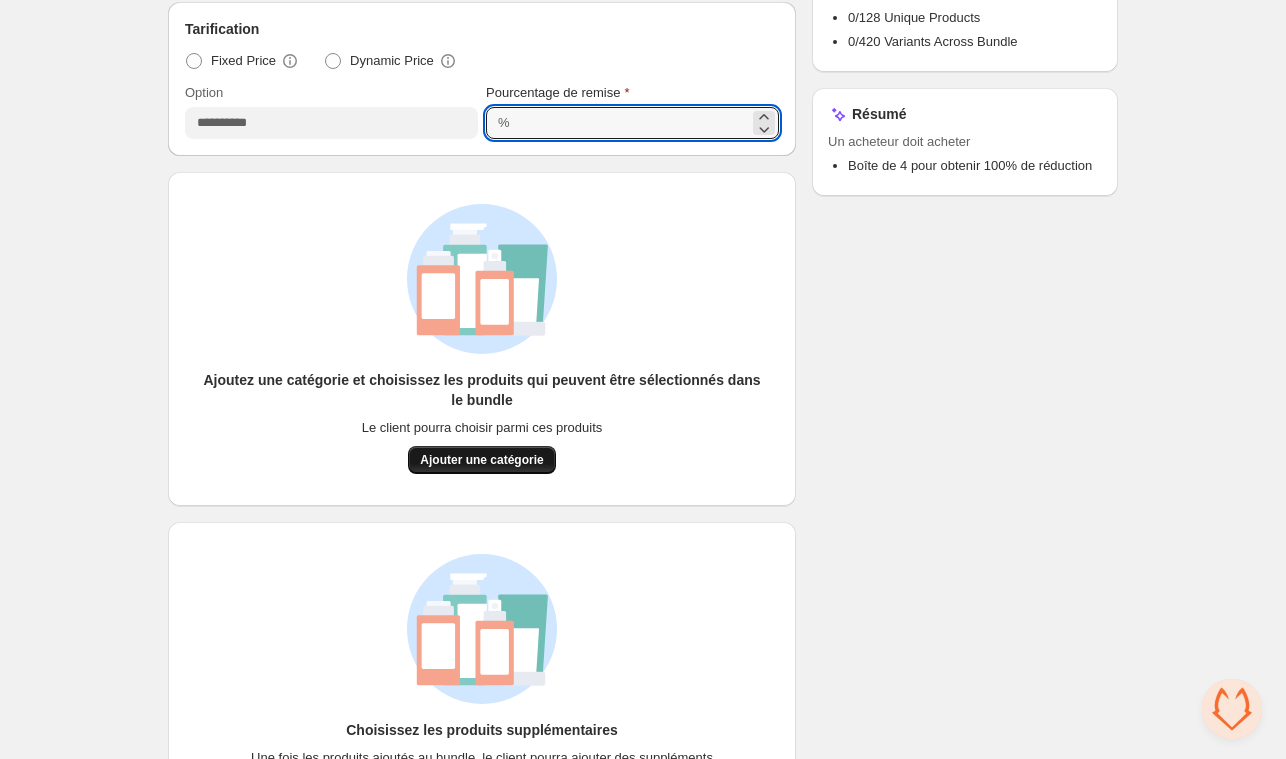 click on "Ajouter une catégorie" at bounding box center (481, 460) 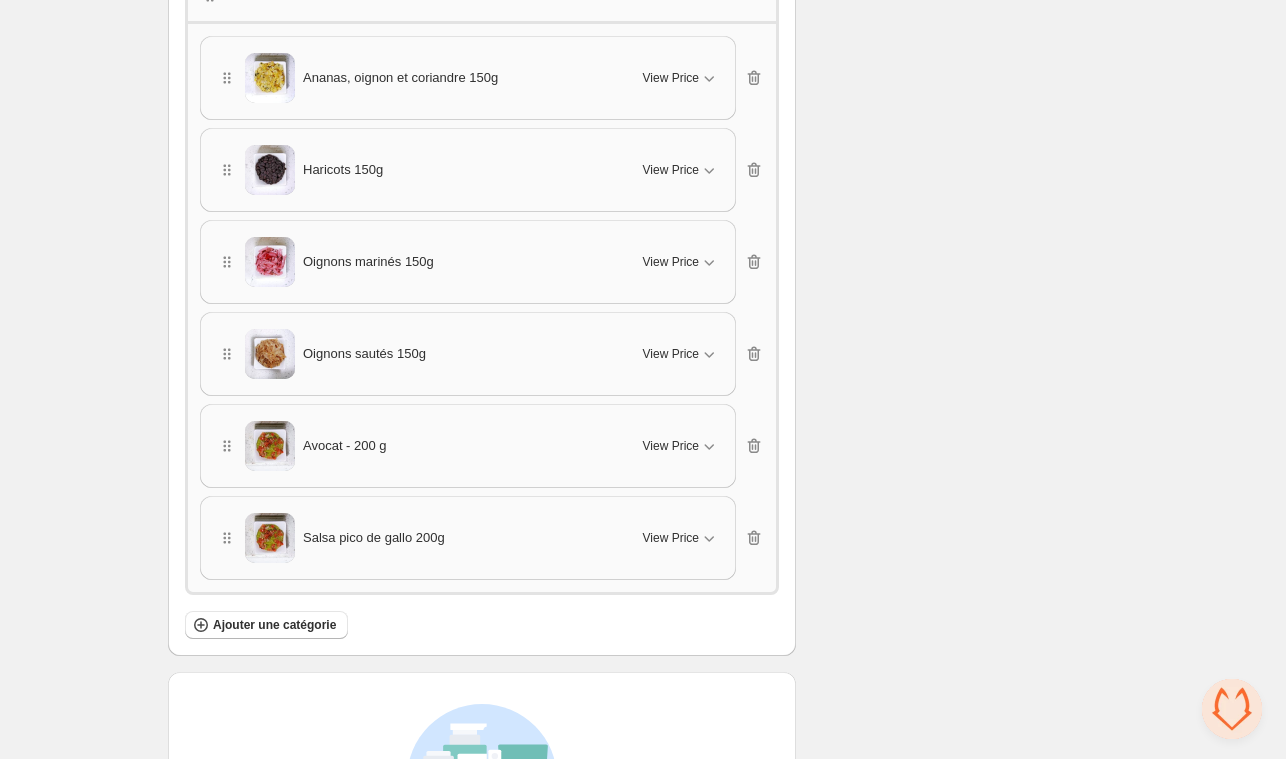 scroll, scrollTop: 1088, scrollLeft: 0, axis: vertical 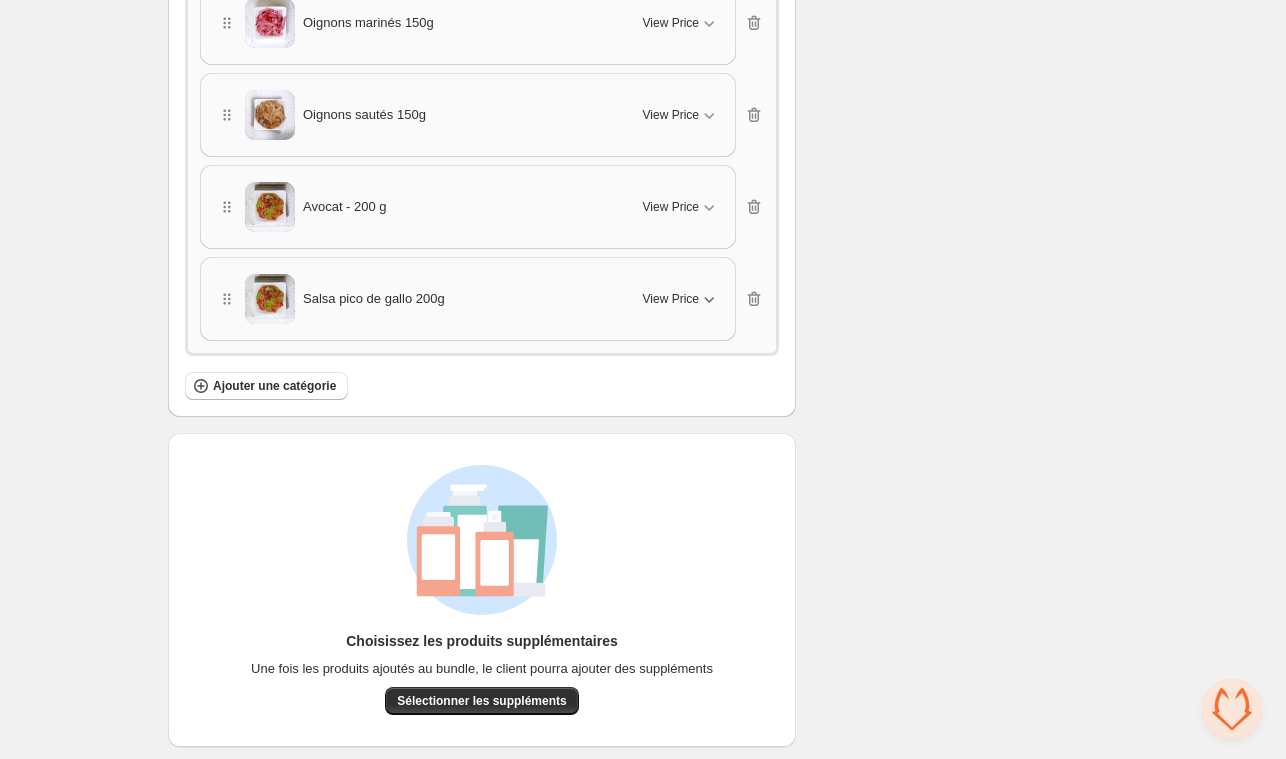 click 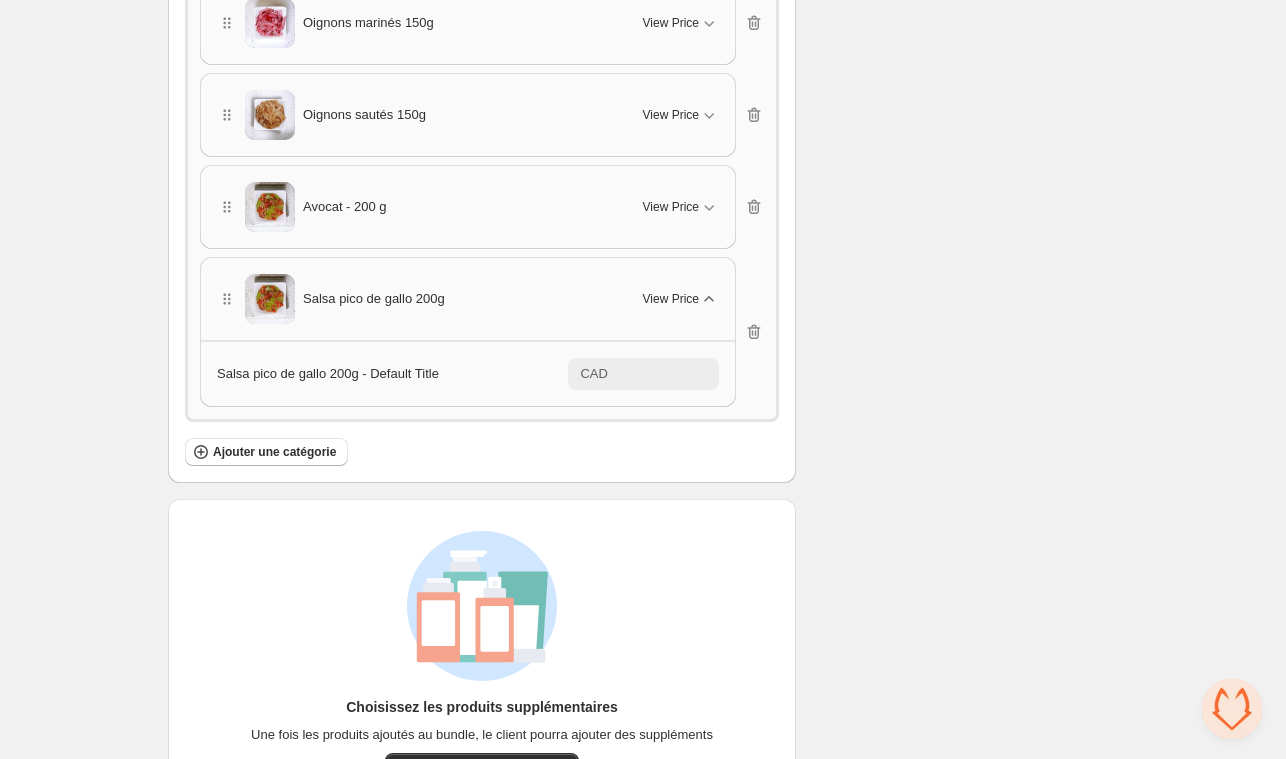 click 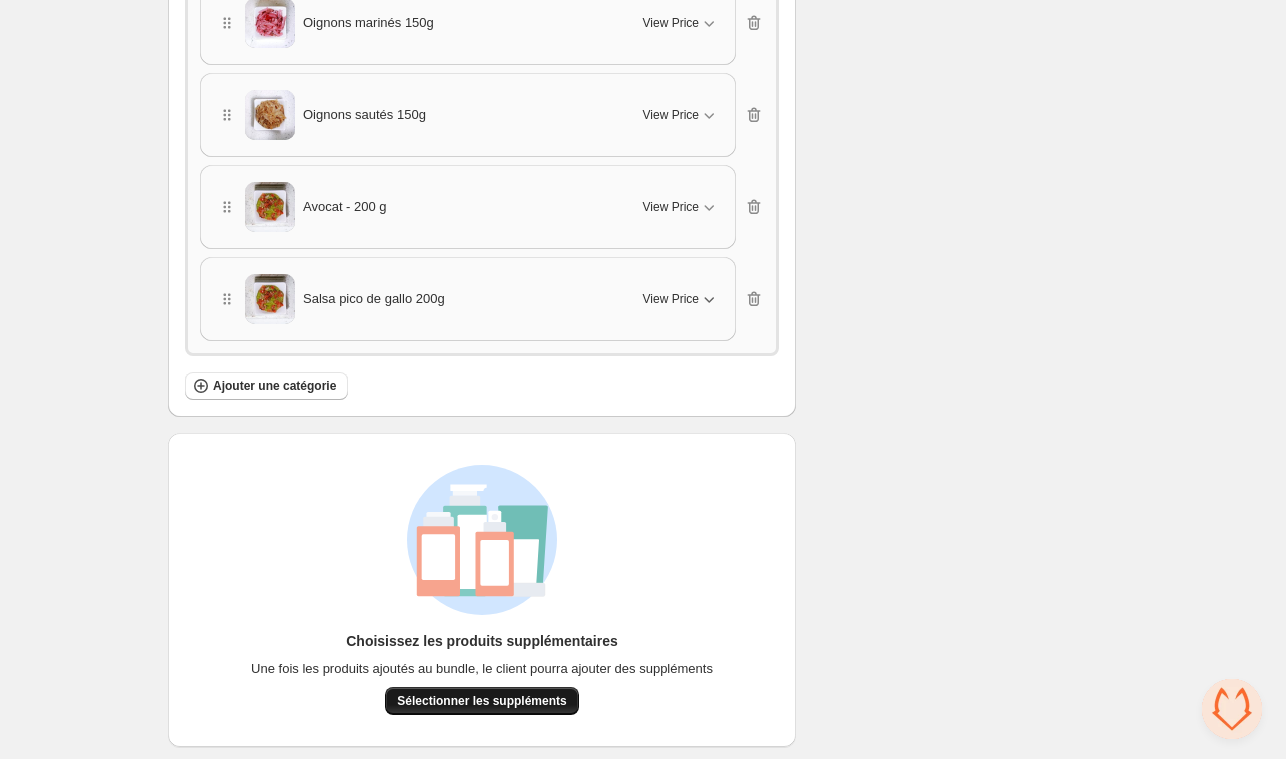 click on "Sélectionner les suppléments" at bounding box center (481, 701) 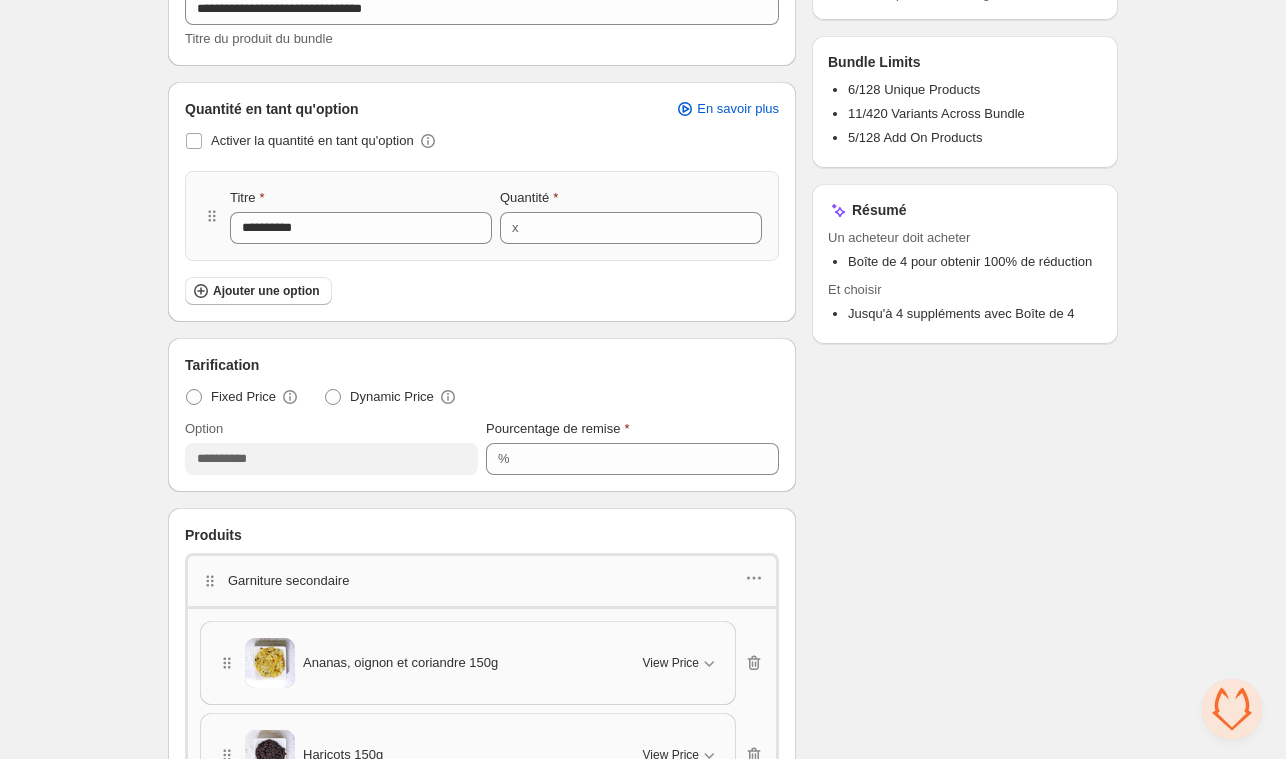 scroll, scrollTop: 500, scrollLeft: 0, axis: vertical 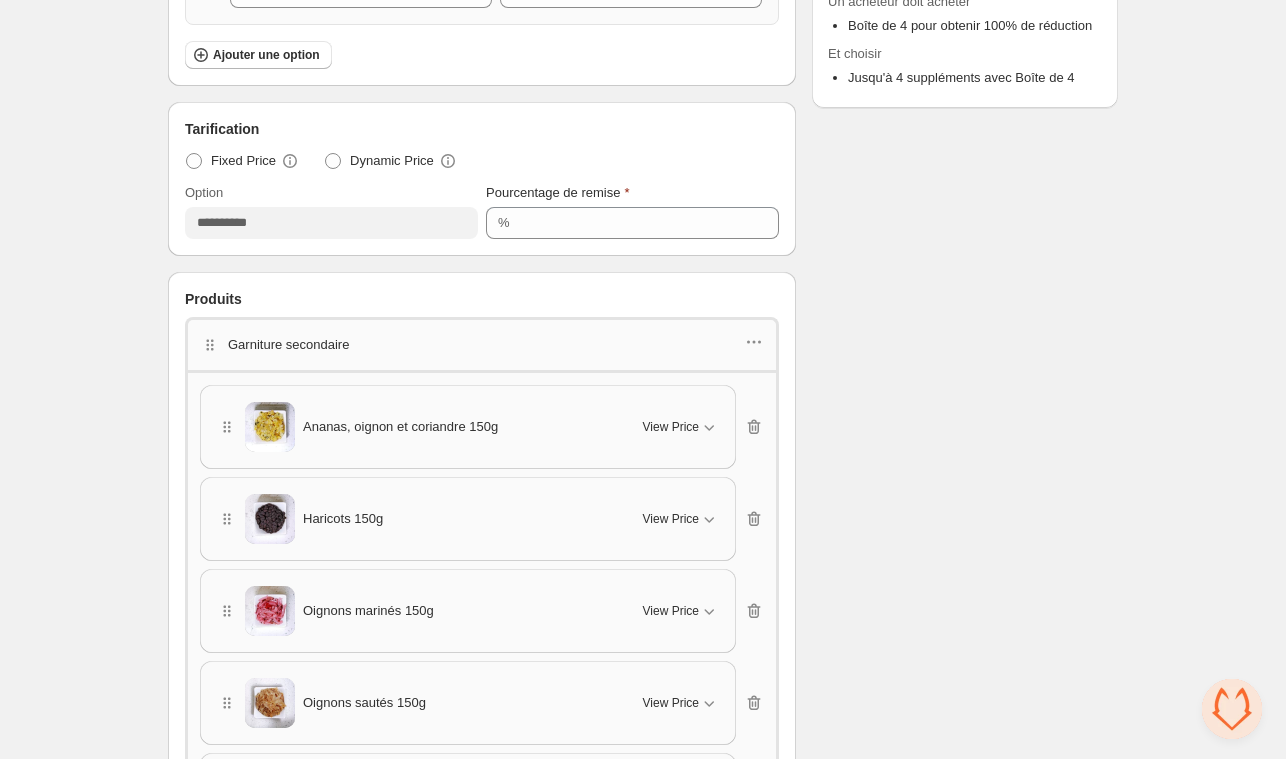 click on "Garniture secondaire" at bounding box center (482, 345) 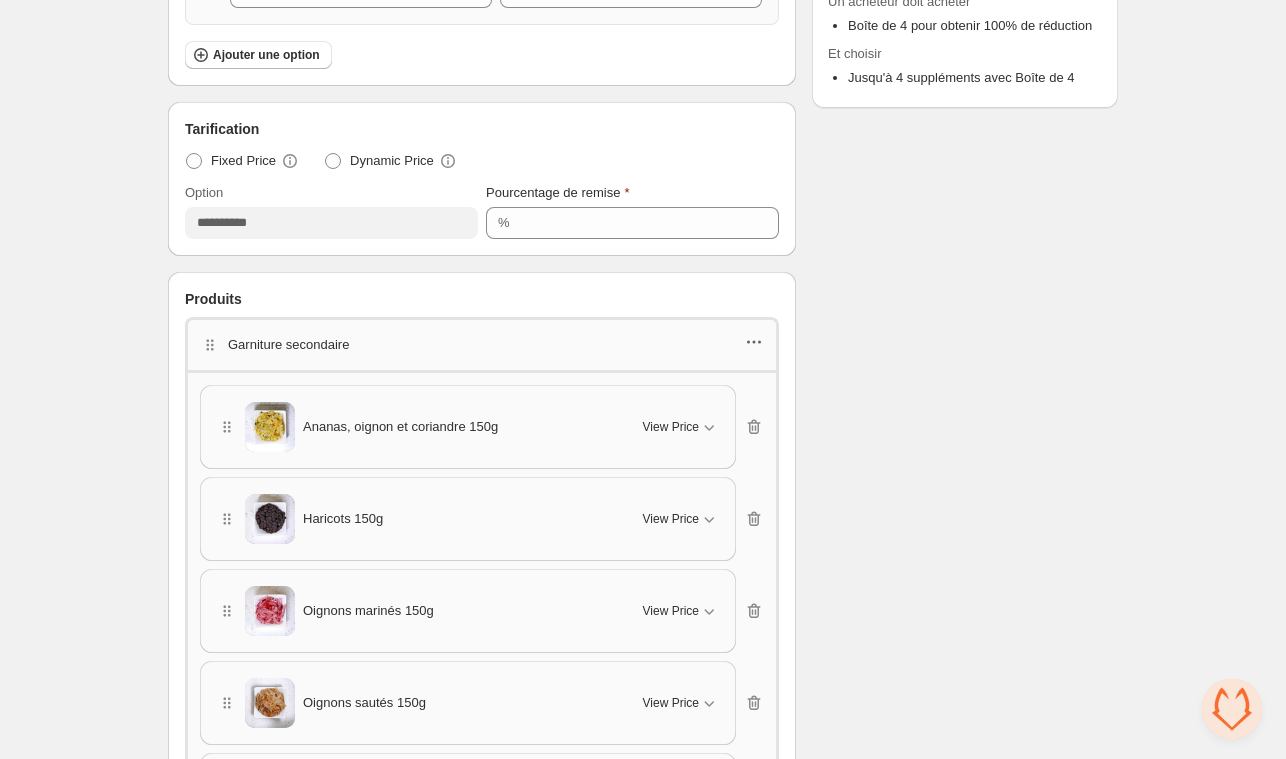 click 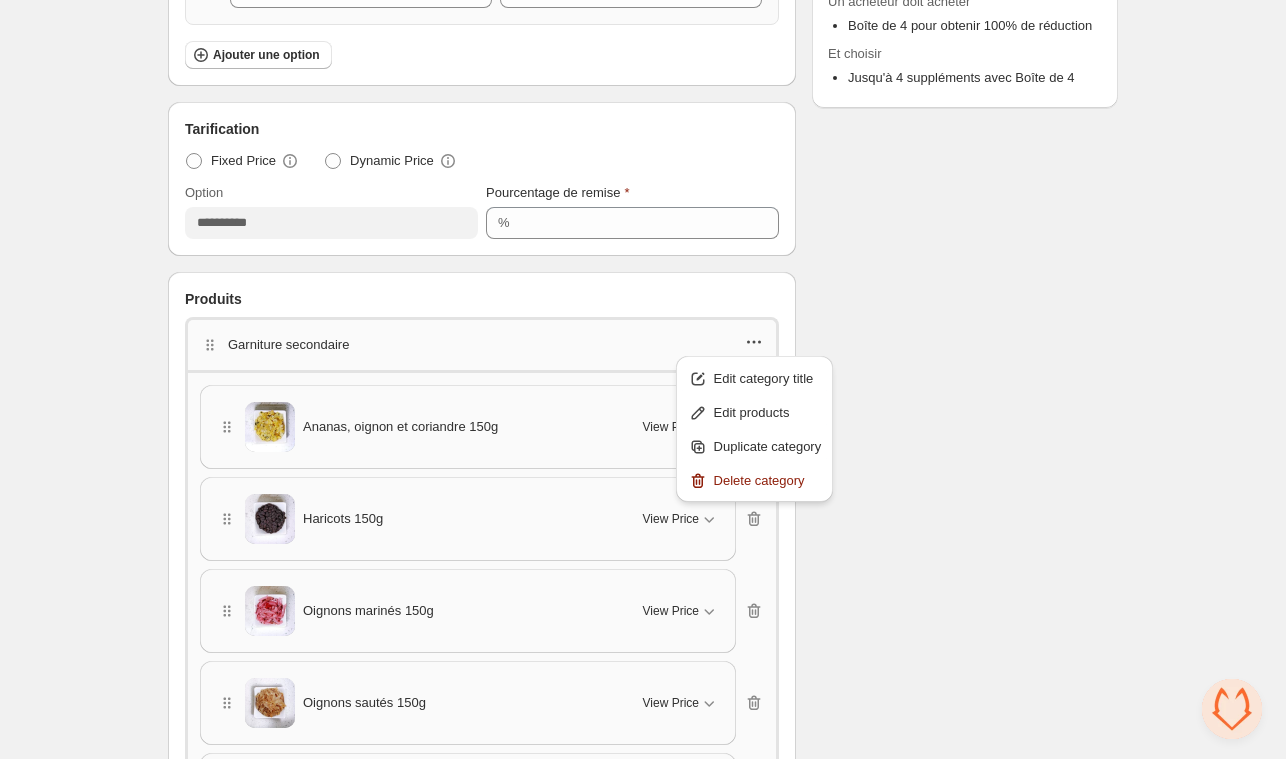 click on "Checklist Statut Pour changer le statut du bundle en 'actif', veuillez le faire sur la page du produit Shopify du bundle après avoir enregistré le bundle Bundle Limits 6/128 Unique Products 11/420 Variants Across Bundle 5/128 Add On Products Résumé Un acheteur doit acheter Boîte de 4 pour obtenir 100% de réduction Et choisir Jusqu'à 4 suppléments avec Boîte de 4" at bounding box center [965, 657] 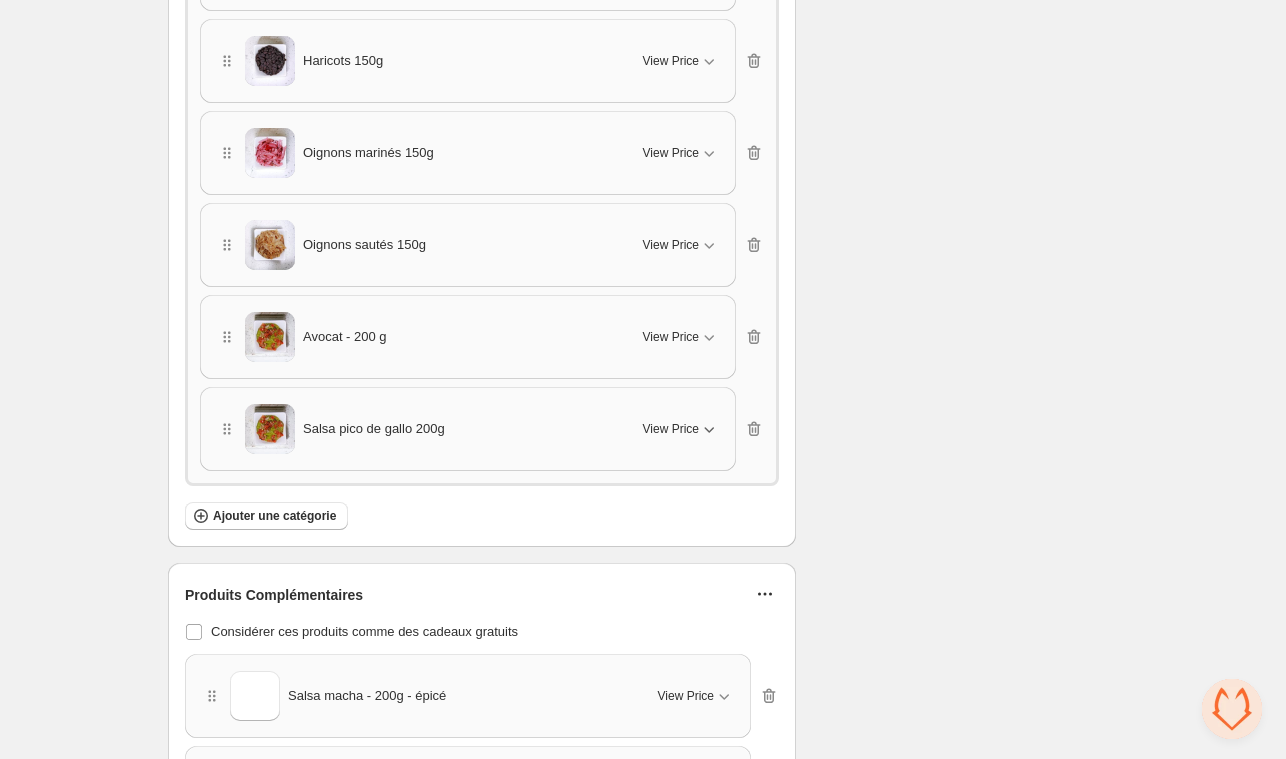 scroll, scrollTop: 1100, scrollLeft: 0, axis: vertical 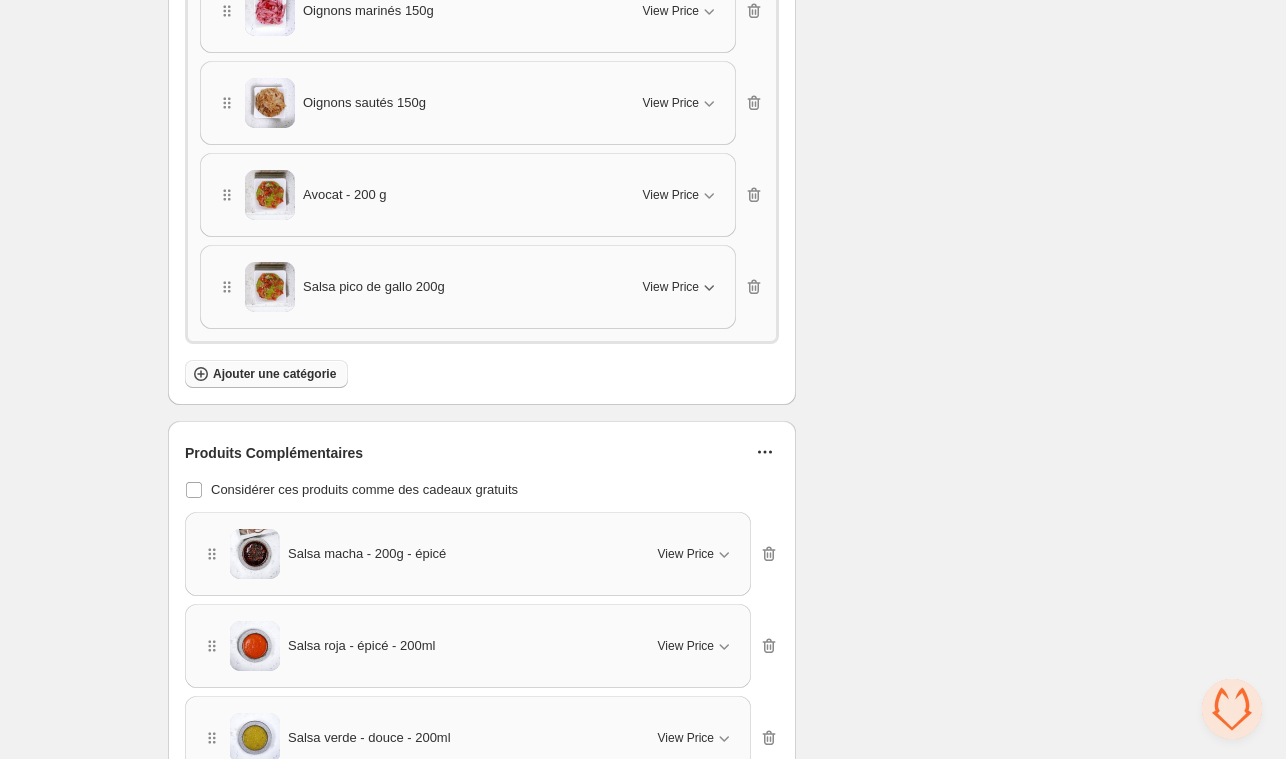 click on "Ajouter une catégorie" at bounding box center [274, 374] 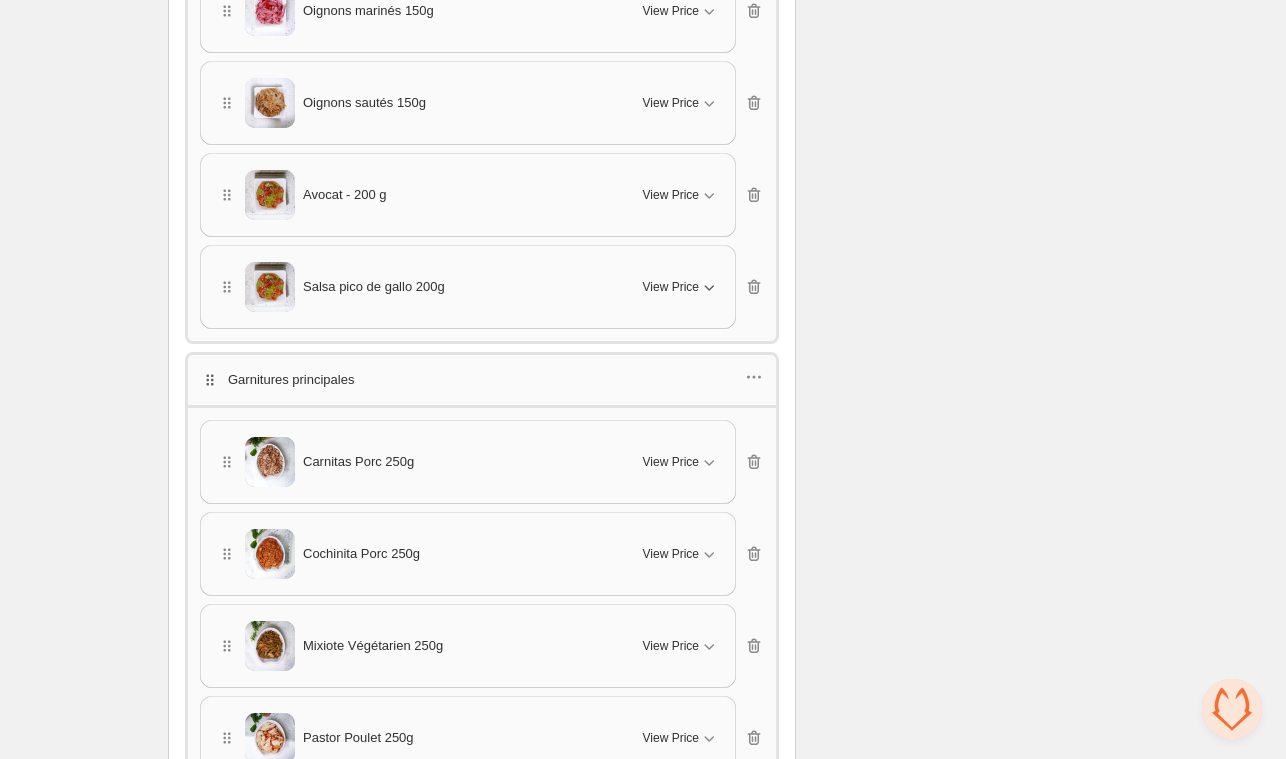 type 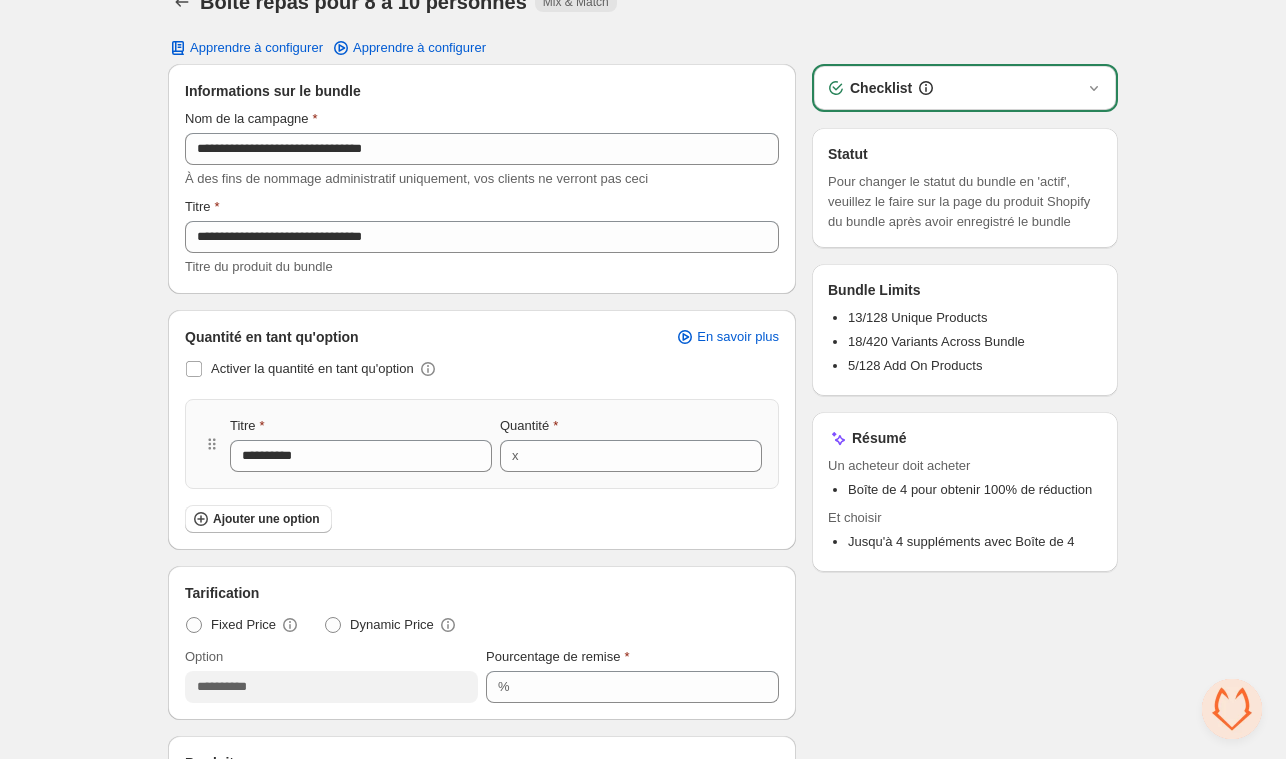 scroll, scrollTop: 0, scrollLeft: 0, axis: both 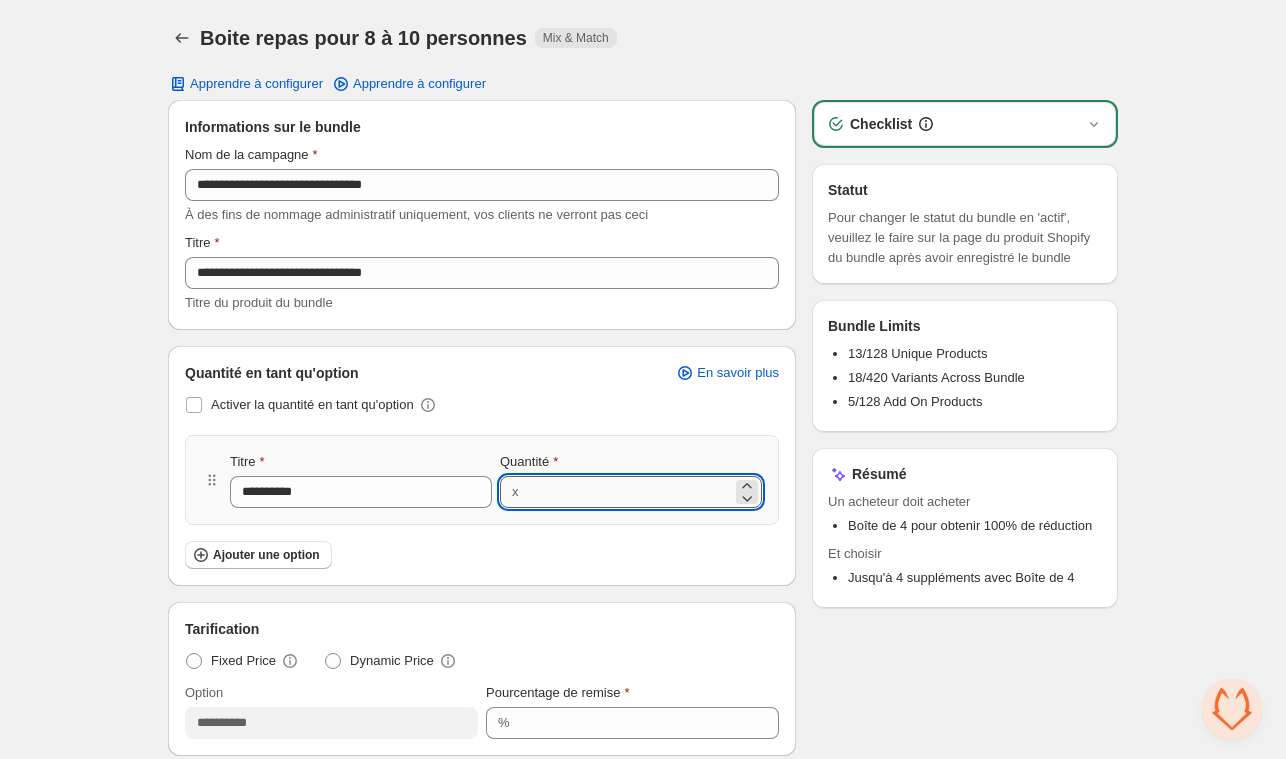 click on "*" at bounding box center (629, 492) 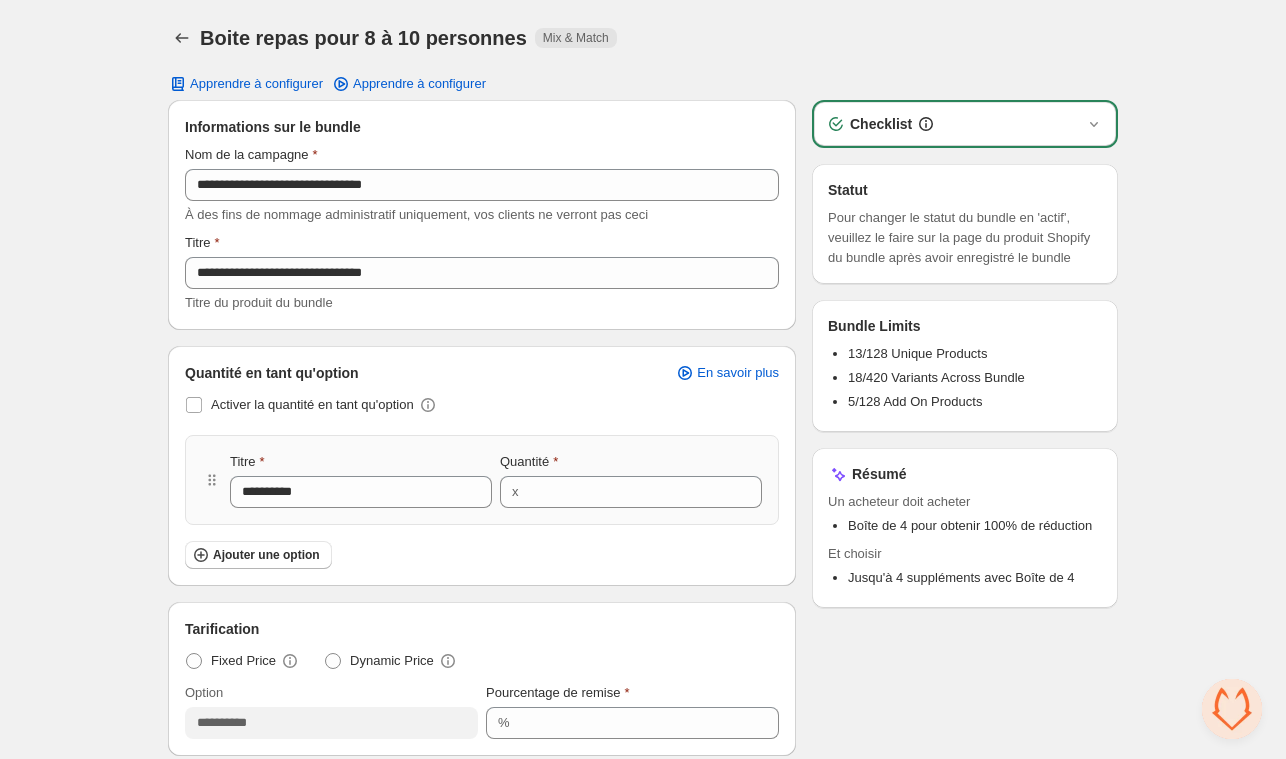 click on "Ajouter une option" at bounding box center (482, 555) 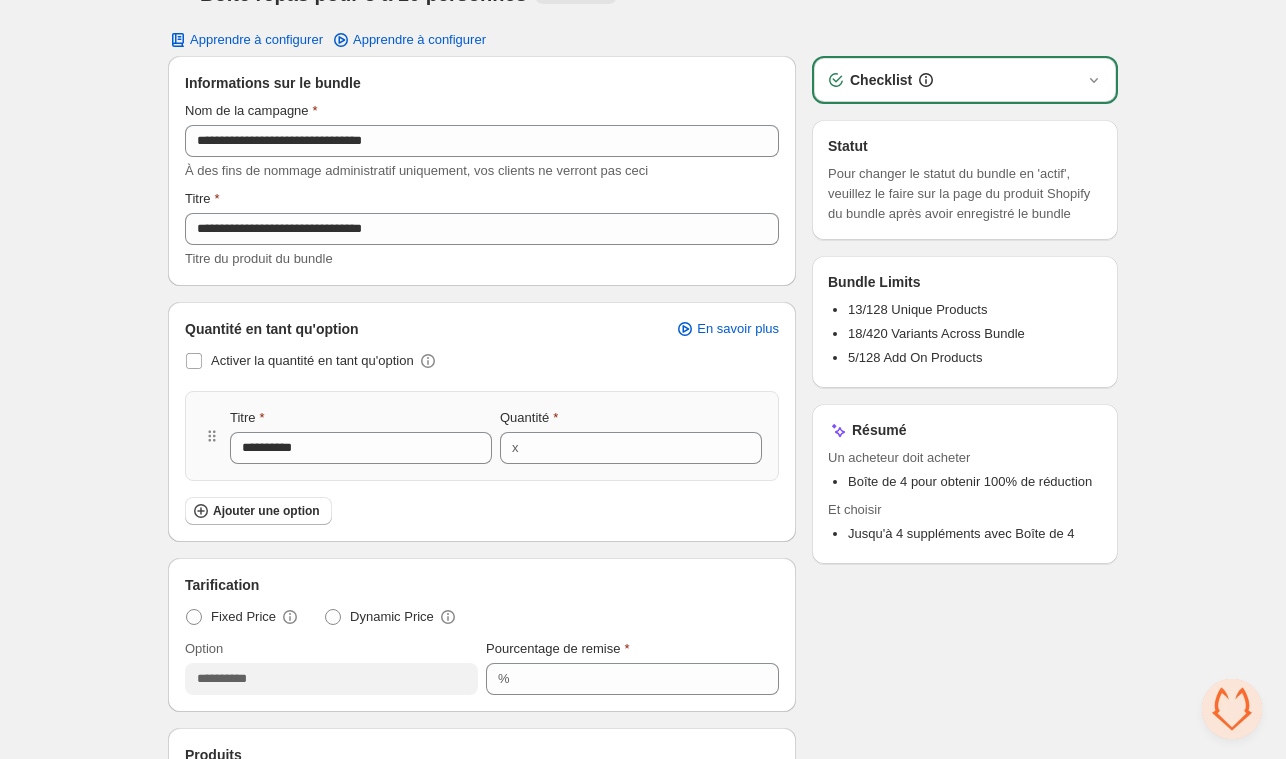 scroll, scrollTop: 0, scrollLeft: 0, axis: both 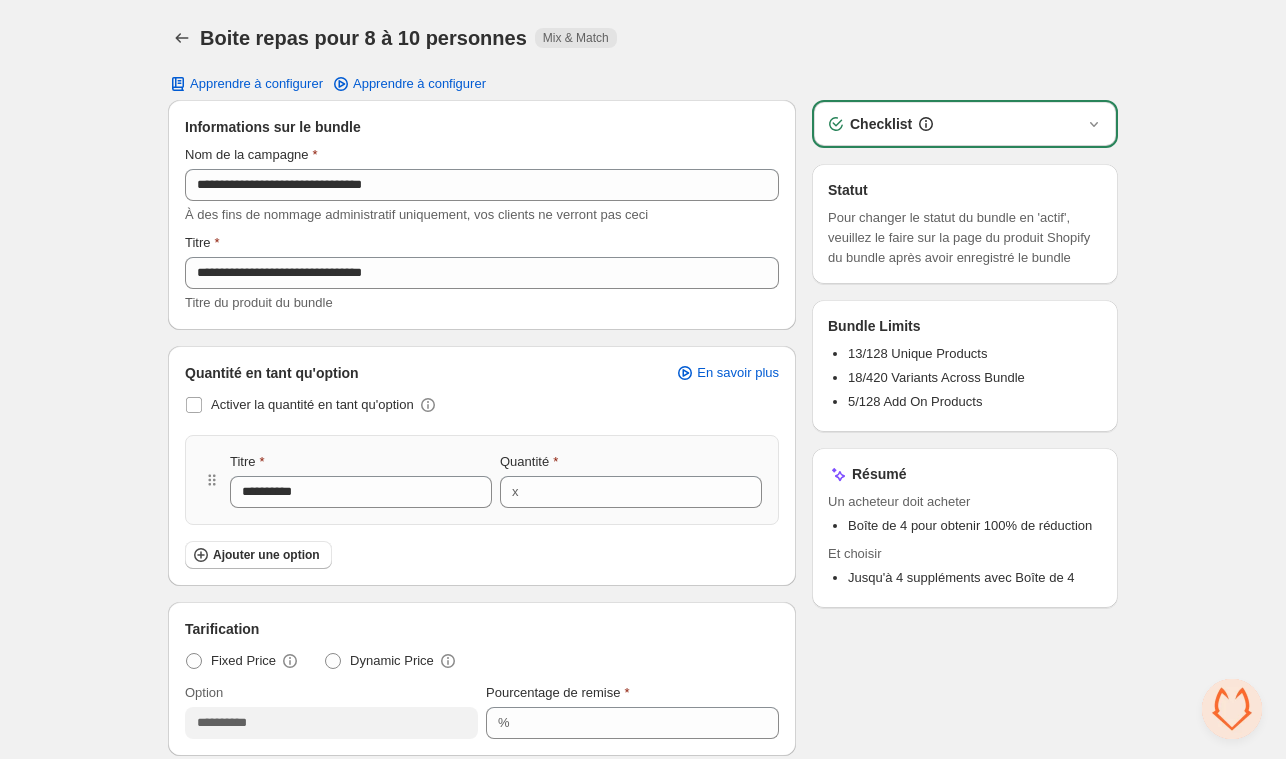 click on "Titre" at bounding box center [202, 243] 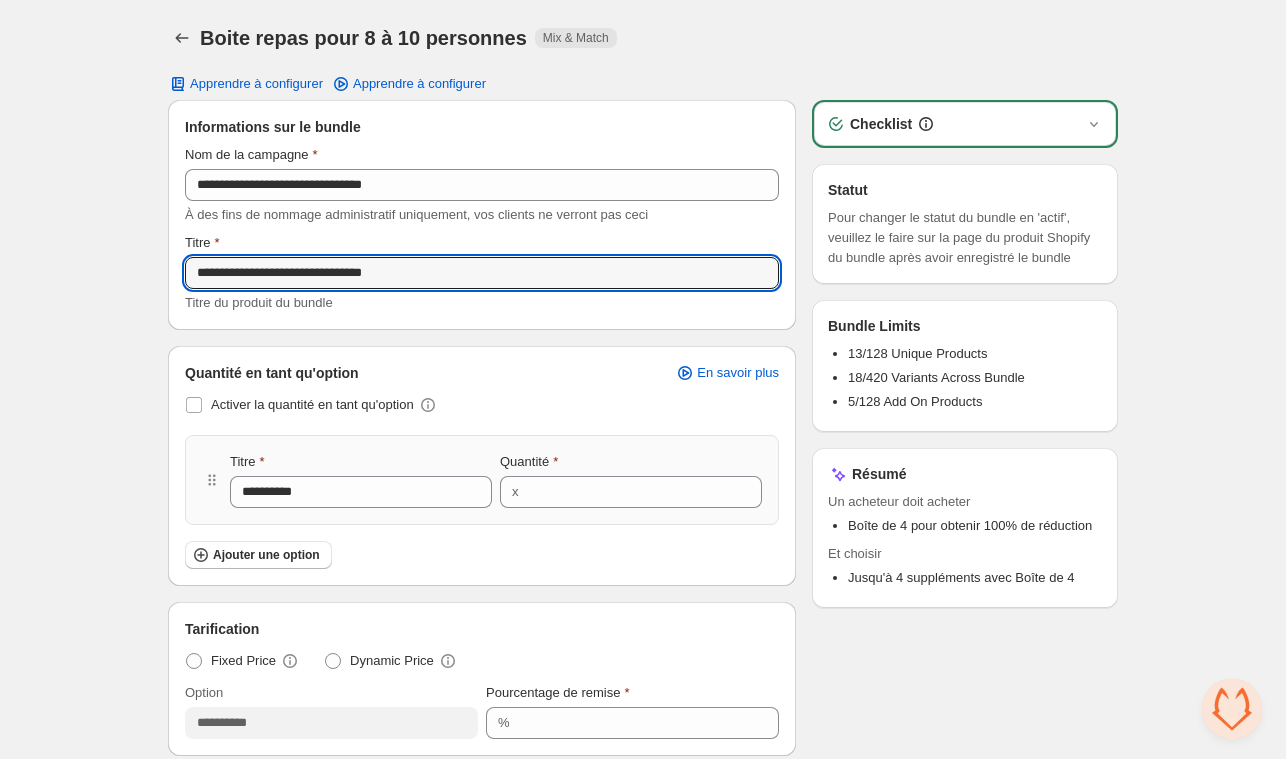 click on "**********" at bounding box center [482, 273] 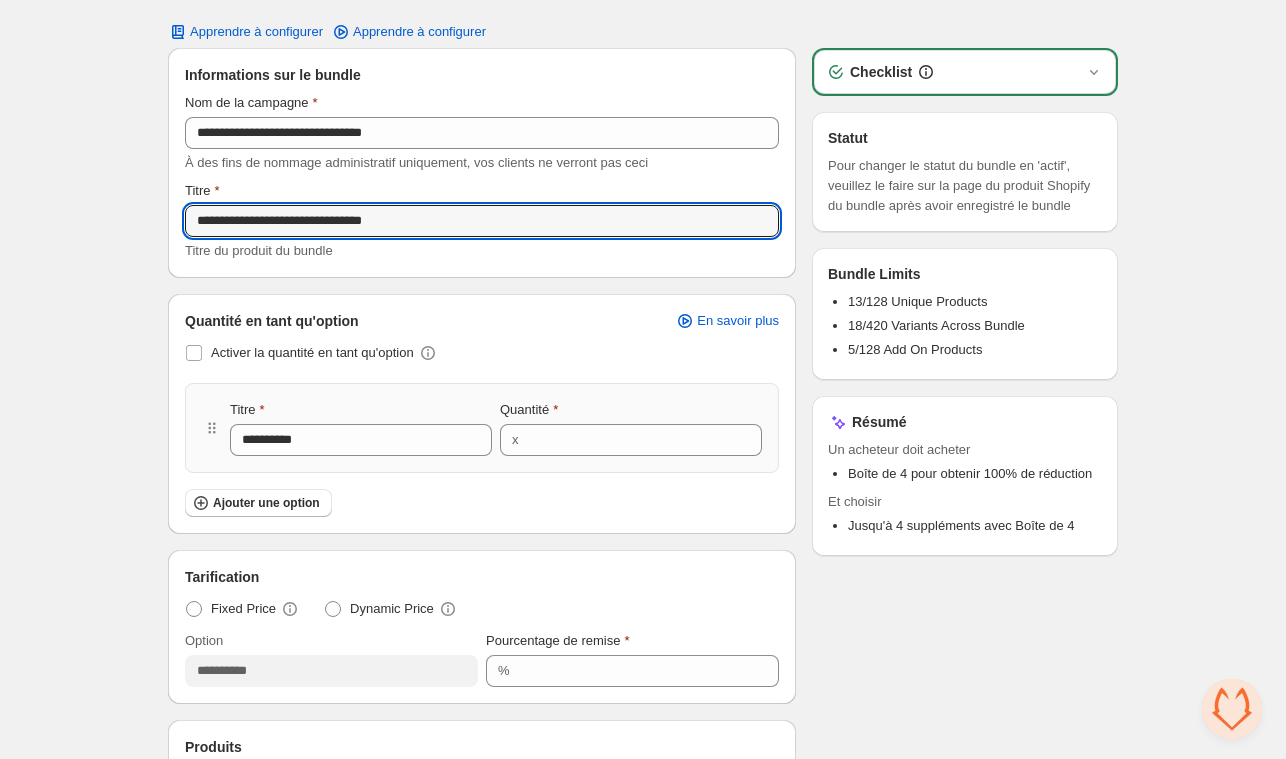 scroll, scrollTop: 0, scrollLeft: 0, axis: both 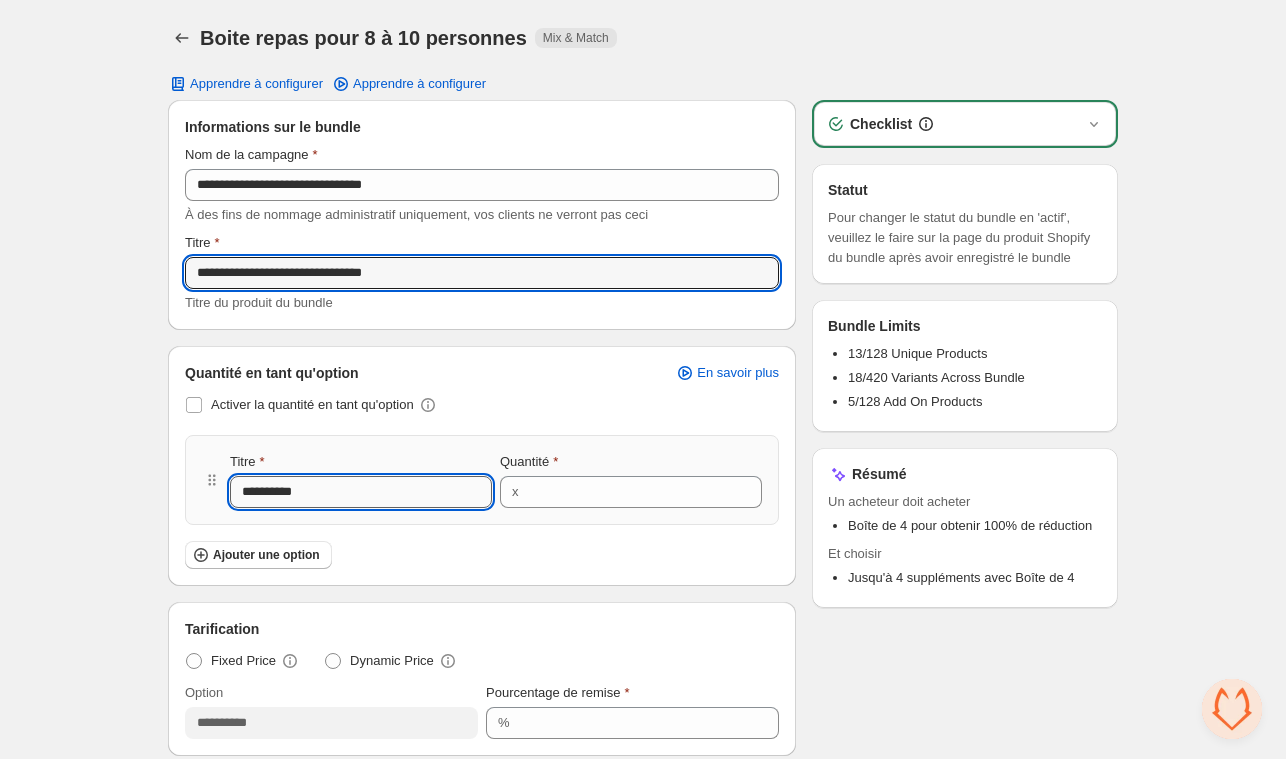 click on "**********" at bounding box center [361, 492] 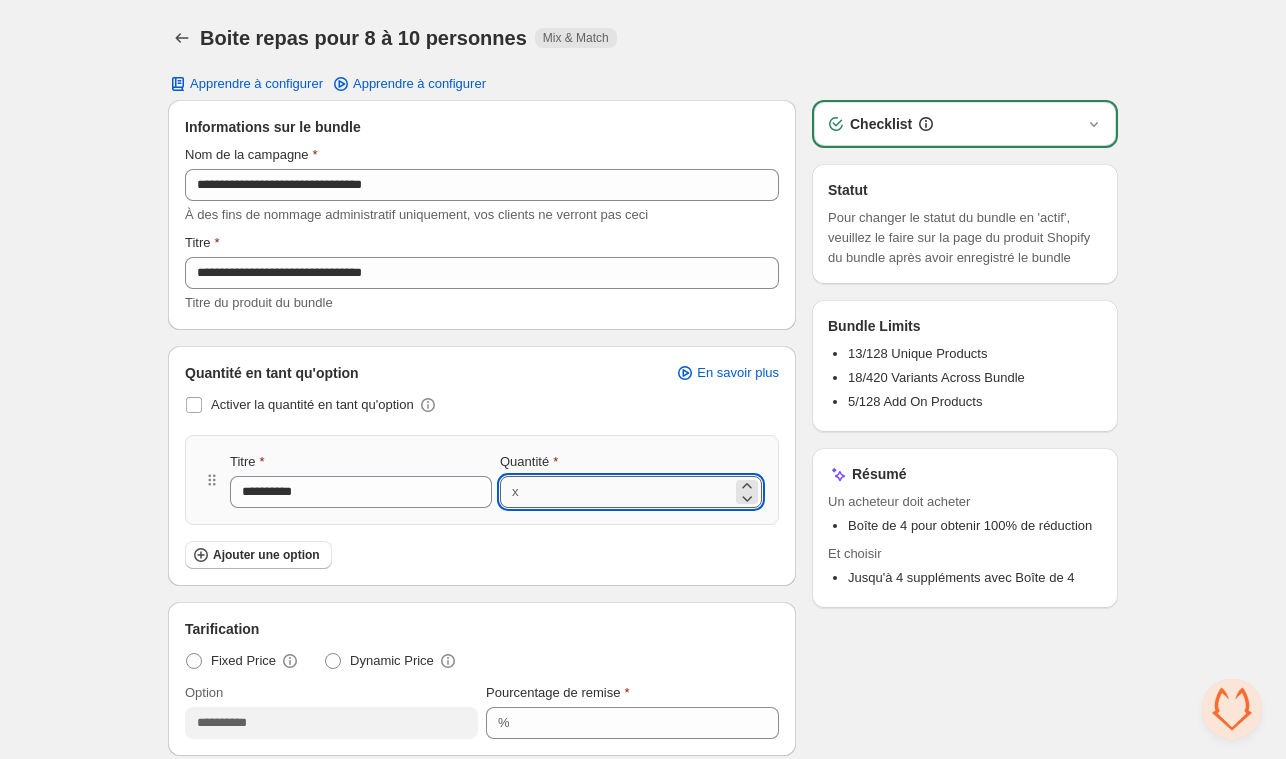 click on "*" at bounding box center [629, 492] 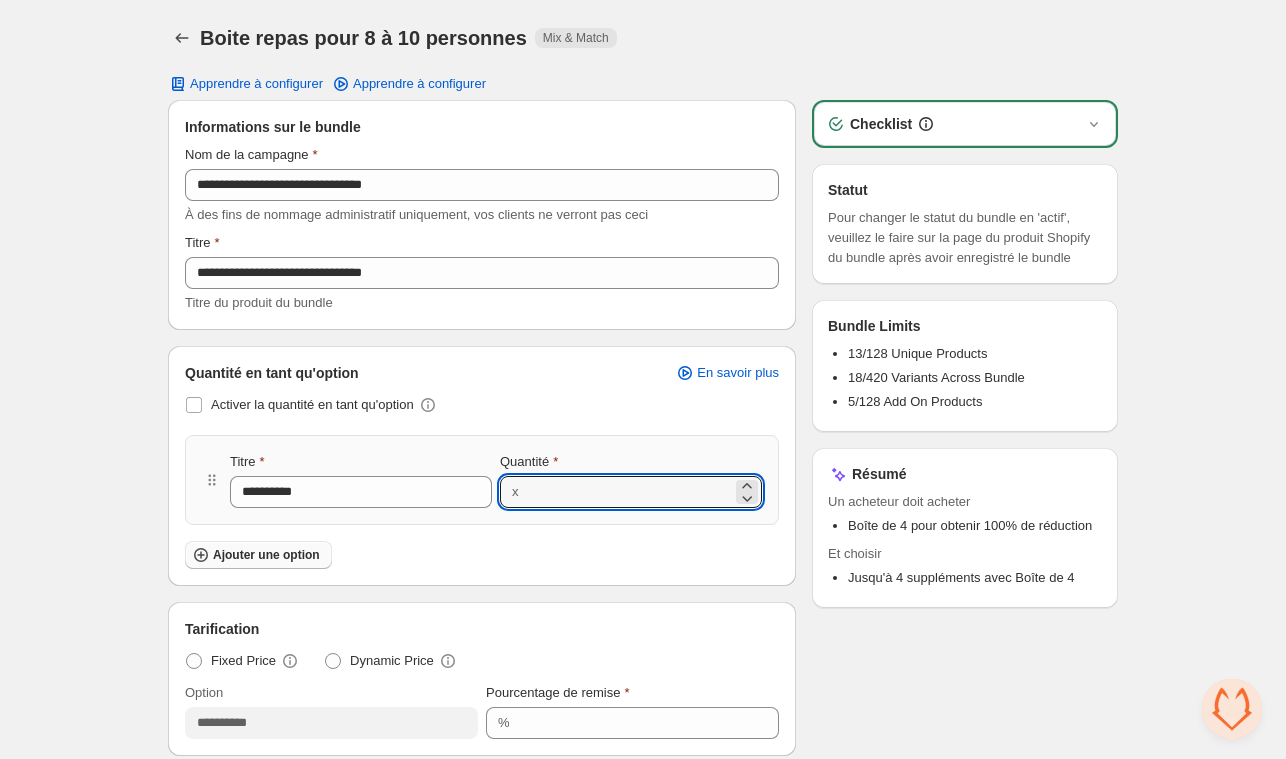 click on "Ajouter une option" at bounding box center [258, 555] 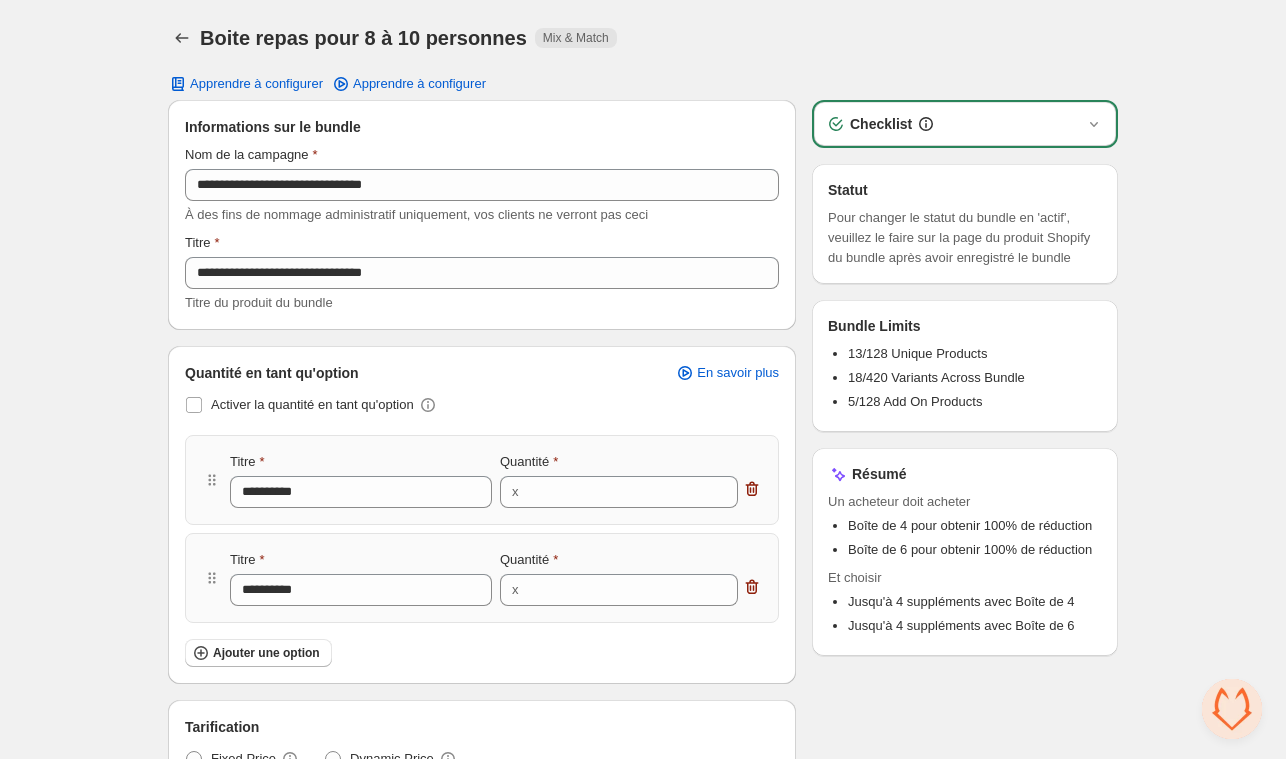 click on "Ajouter une option" at bounding box center [482, 653] 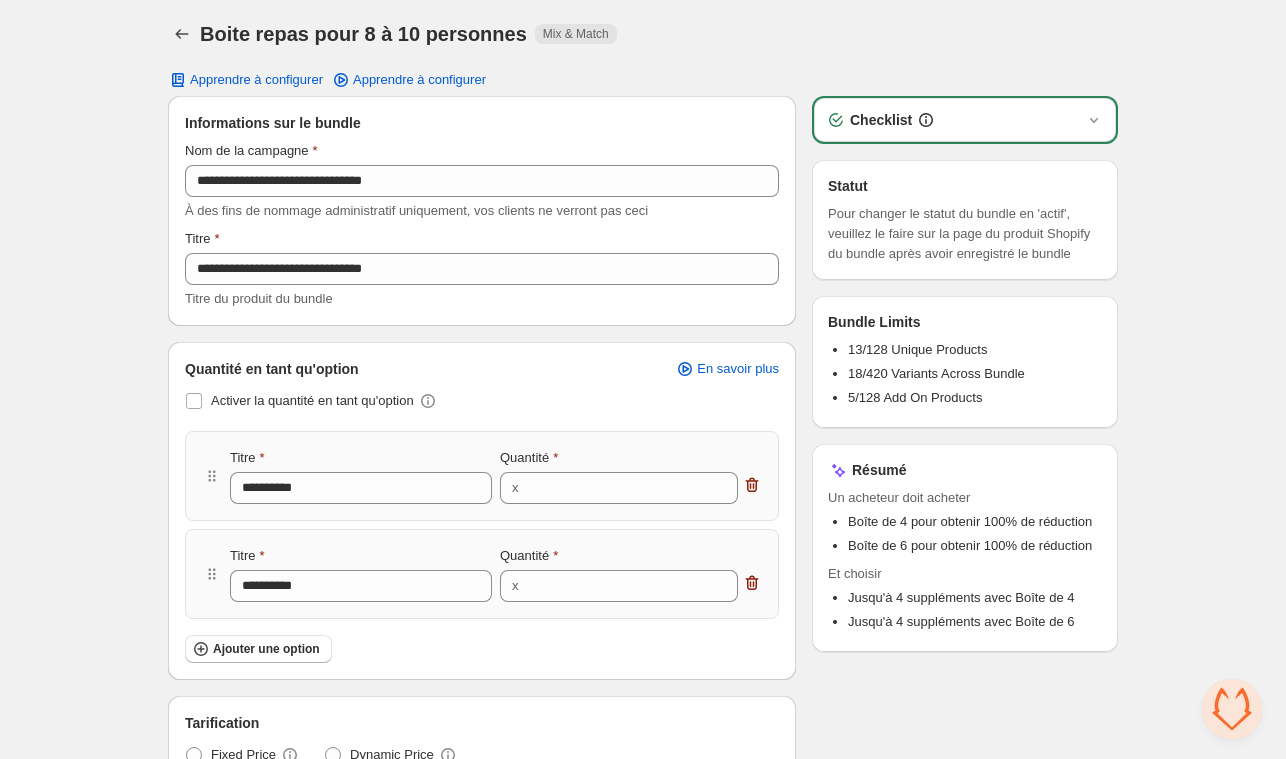 scroll, scrollTop: 0, scrollLeft: 0, axis: both 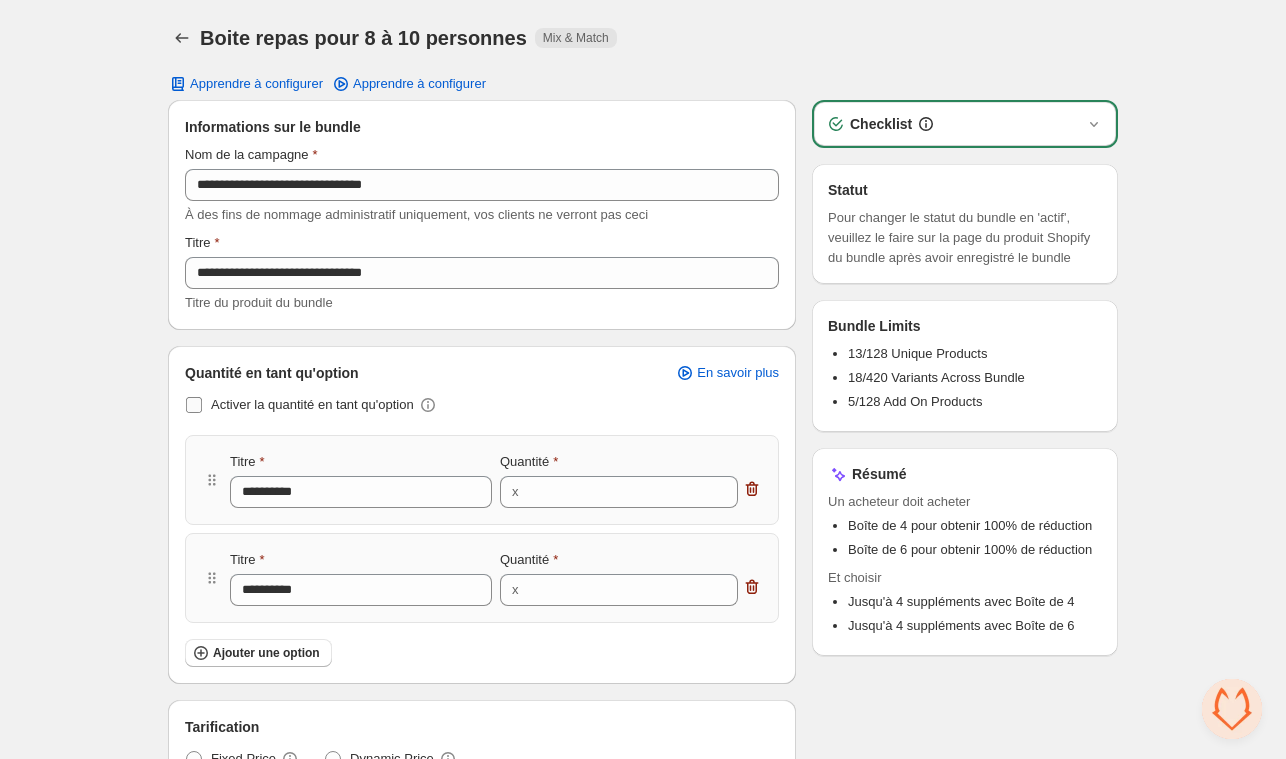 click at bounding box center (194, 405) 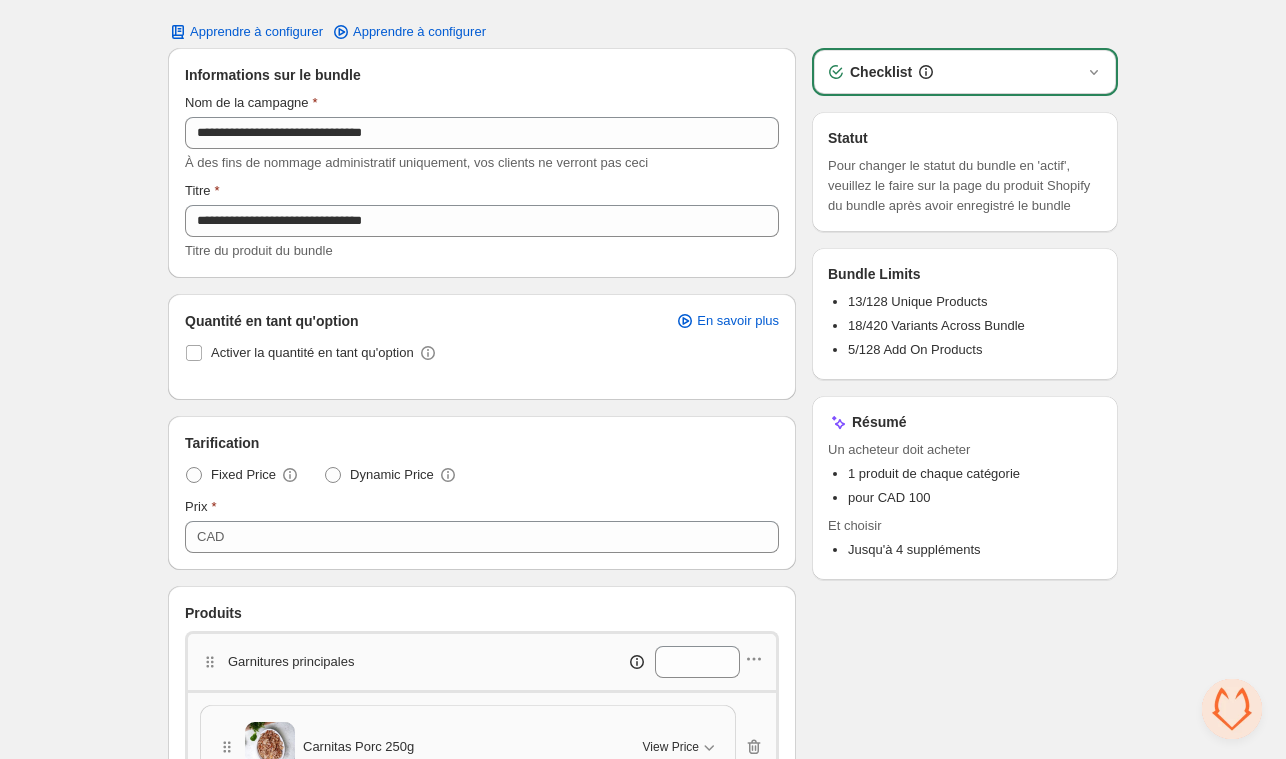 scroll, scrollTop: 0, scrollLeft: 0, axis: both 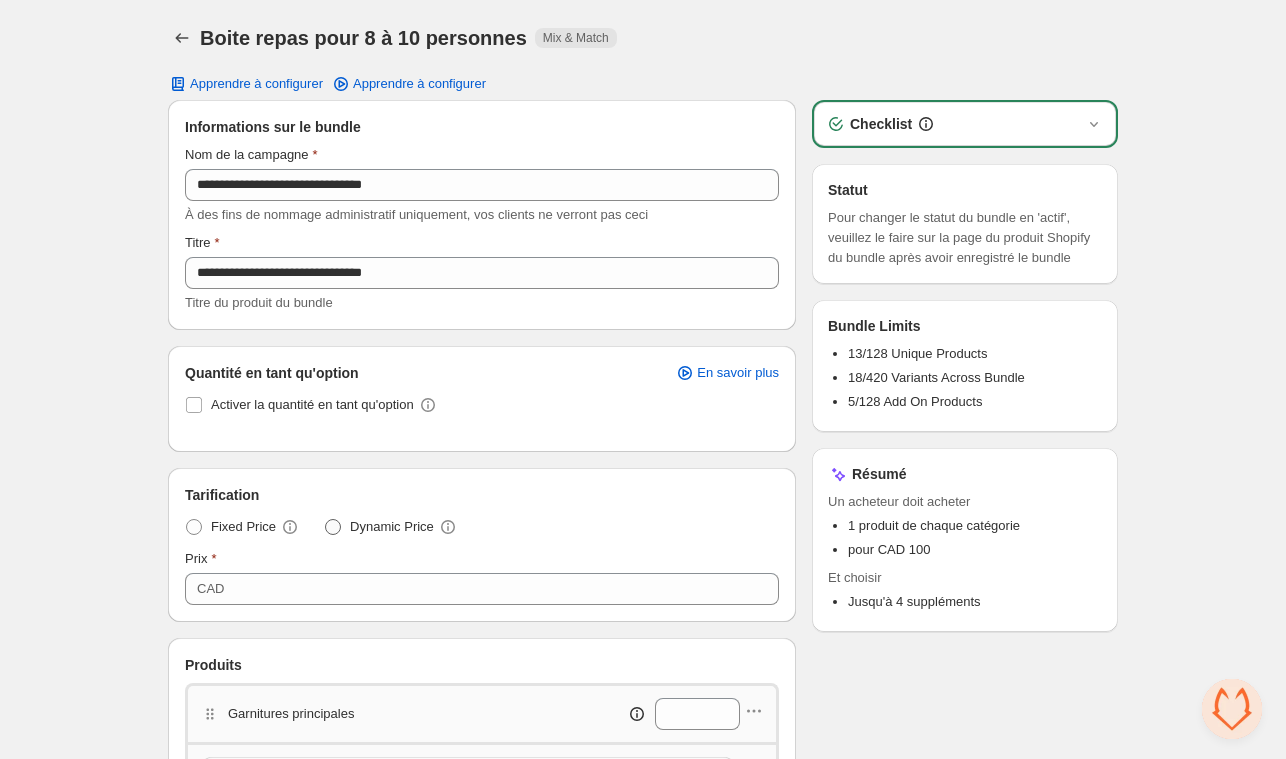 click at bounding box center [333, 527] 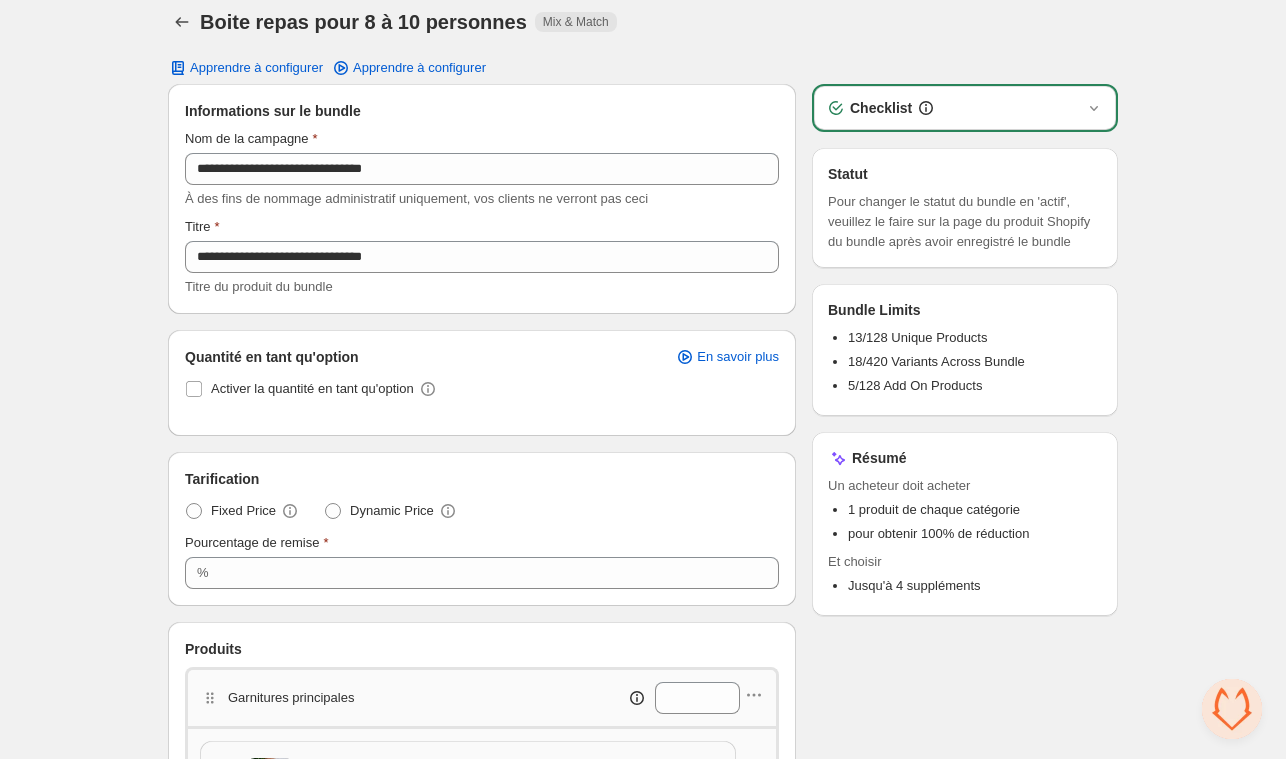 scroll, scrollTop: 0, scrollLeft: 0, axis: both 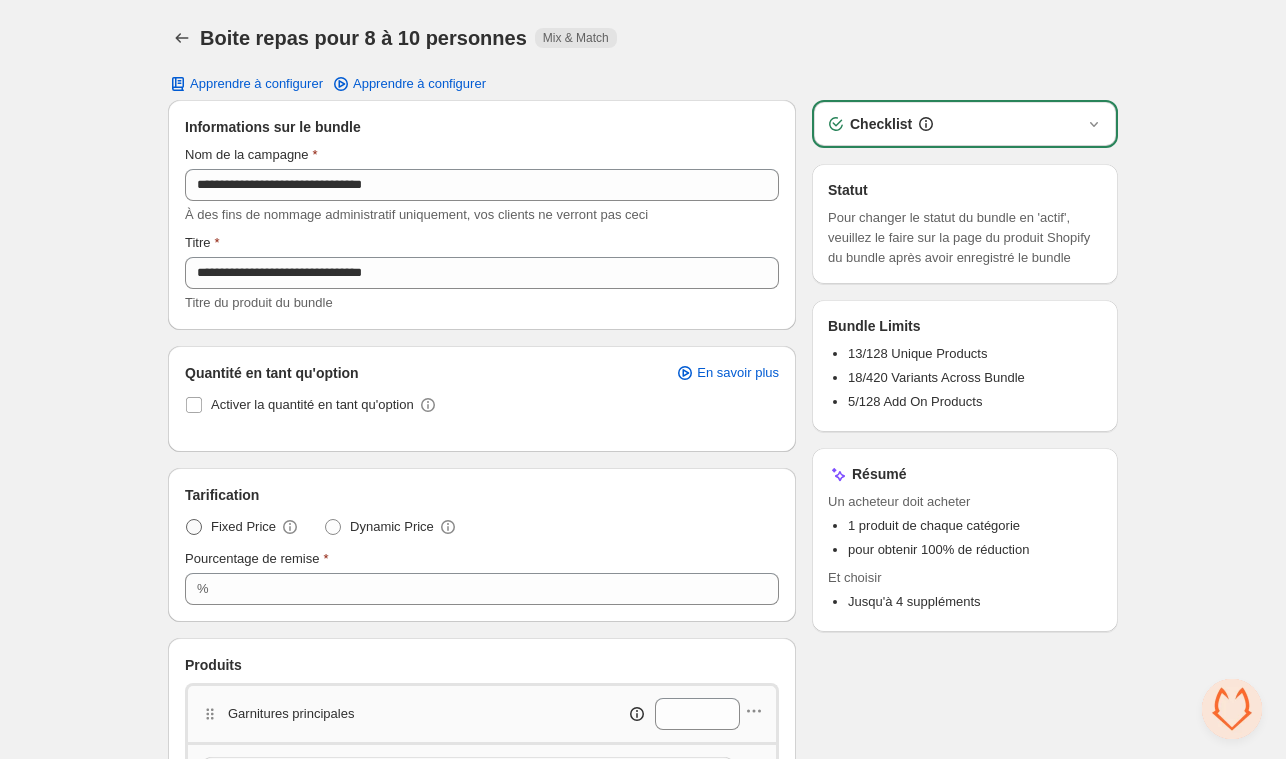 click at bounding box center [194, 527] 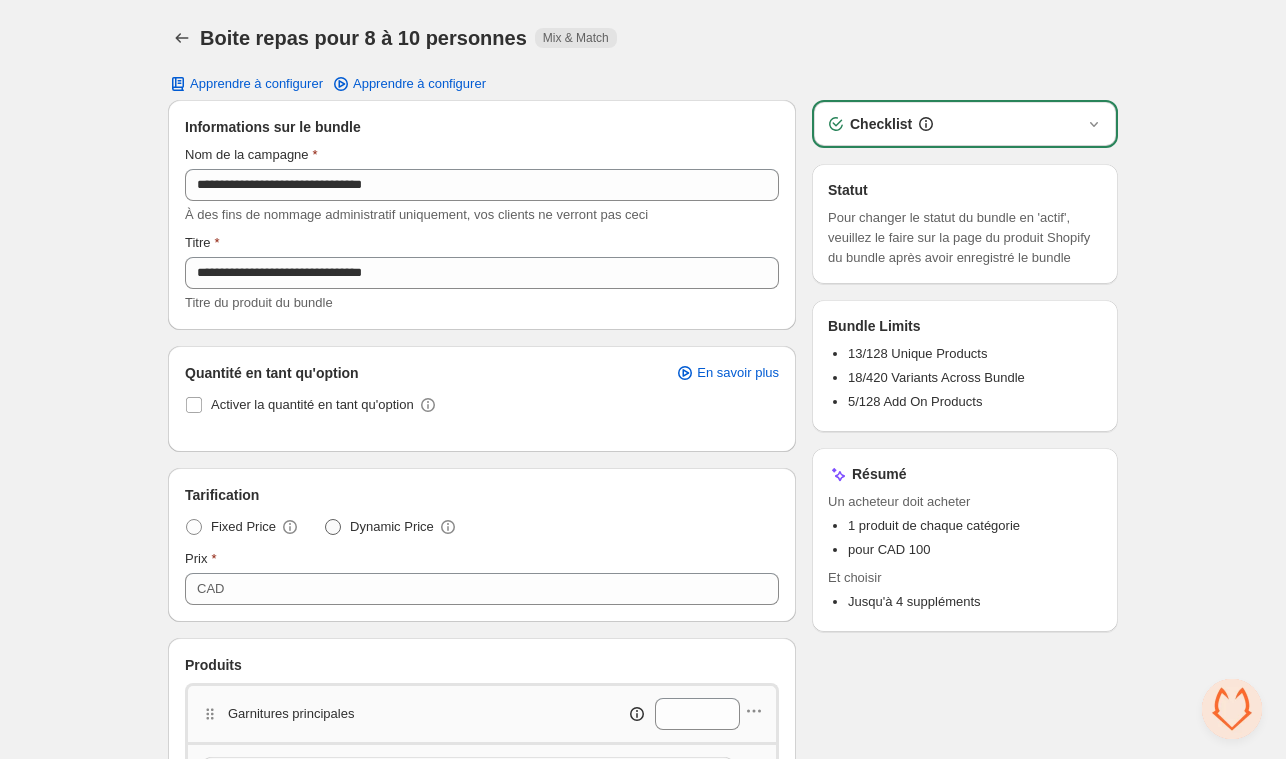 click at bounding box center [333, 527] 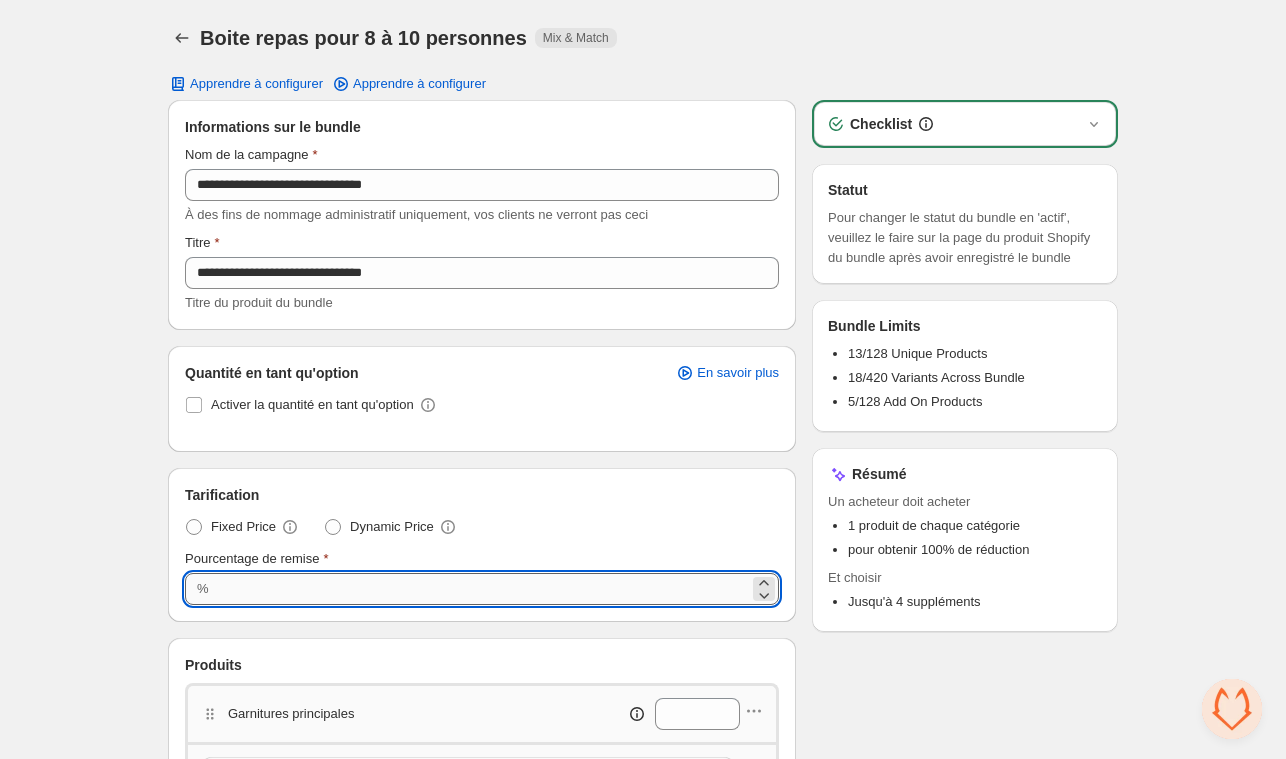 click on "***" at bounding box center (482, 589) 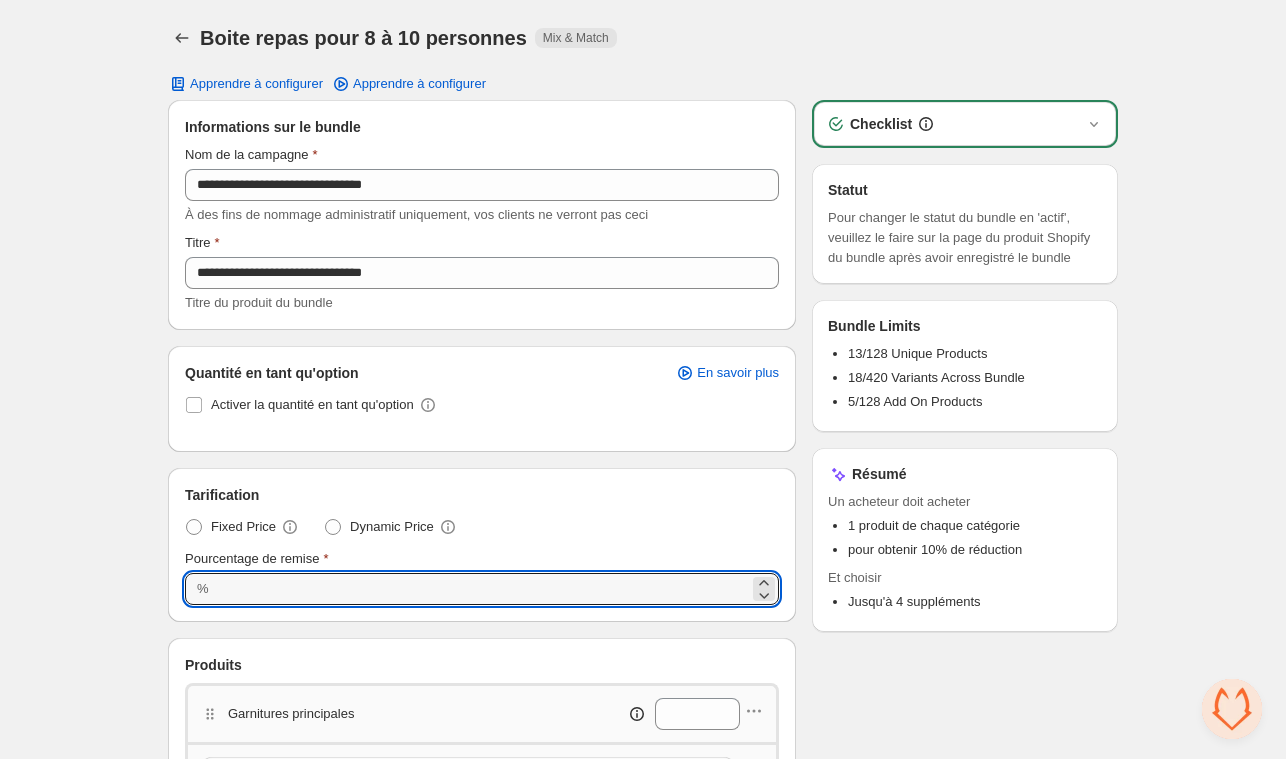 type on "*" 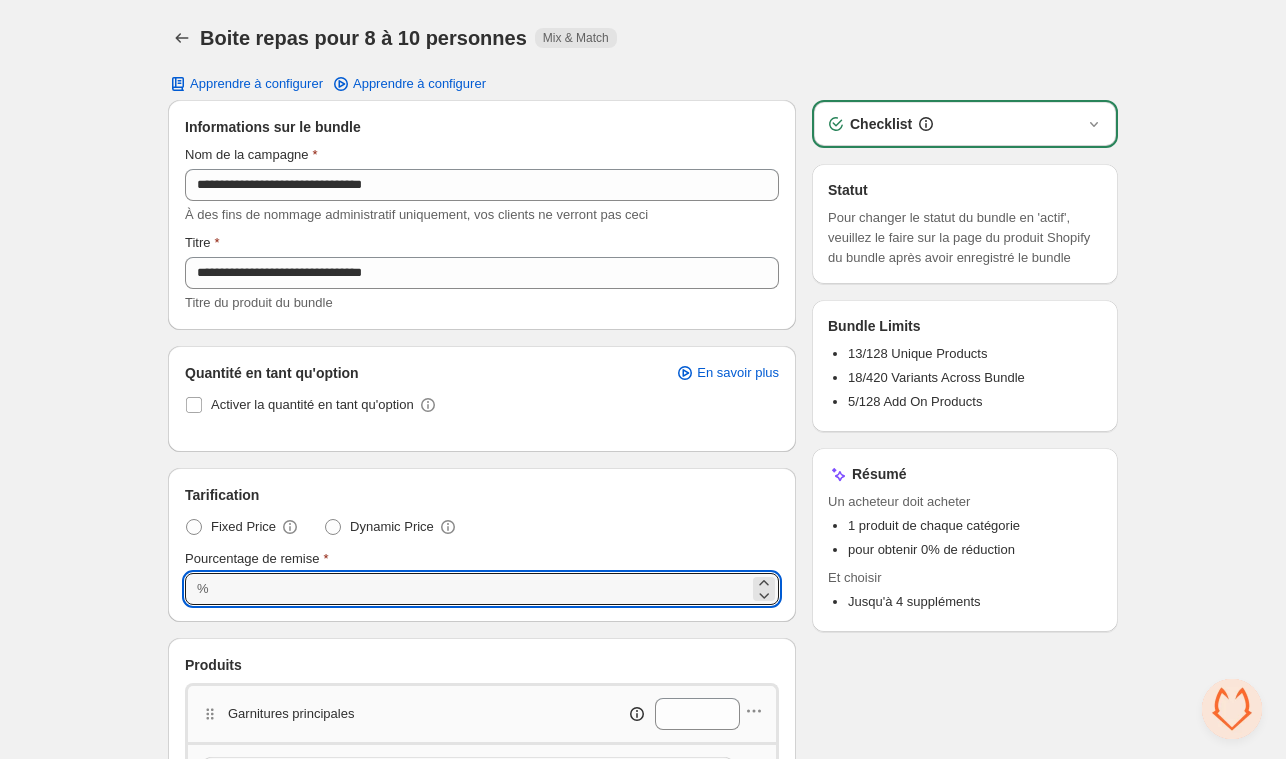 type on "*" 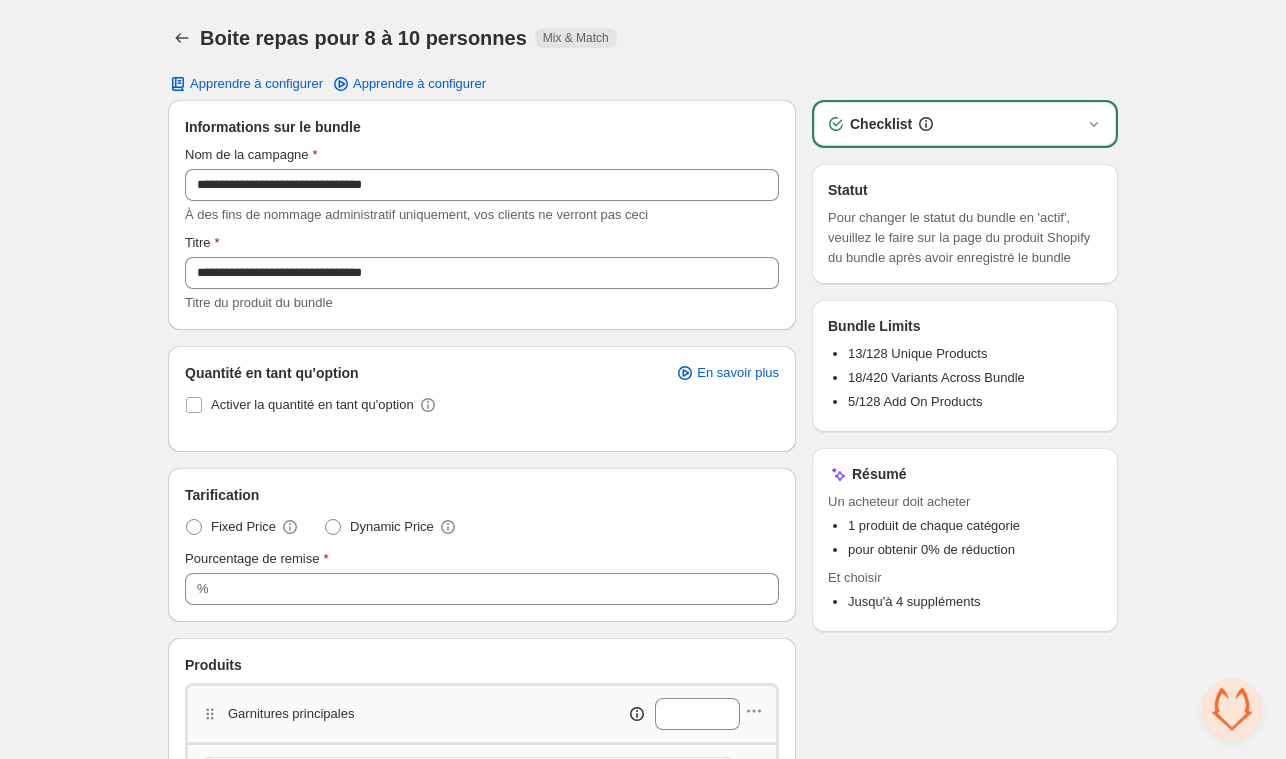 click on "Tarification Fixed Price Dynamic Price Pourcentage de remise % *" at bounding box center (482, 545) 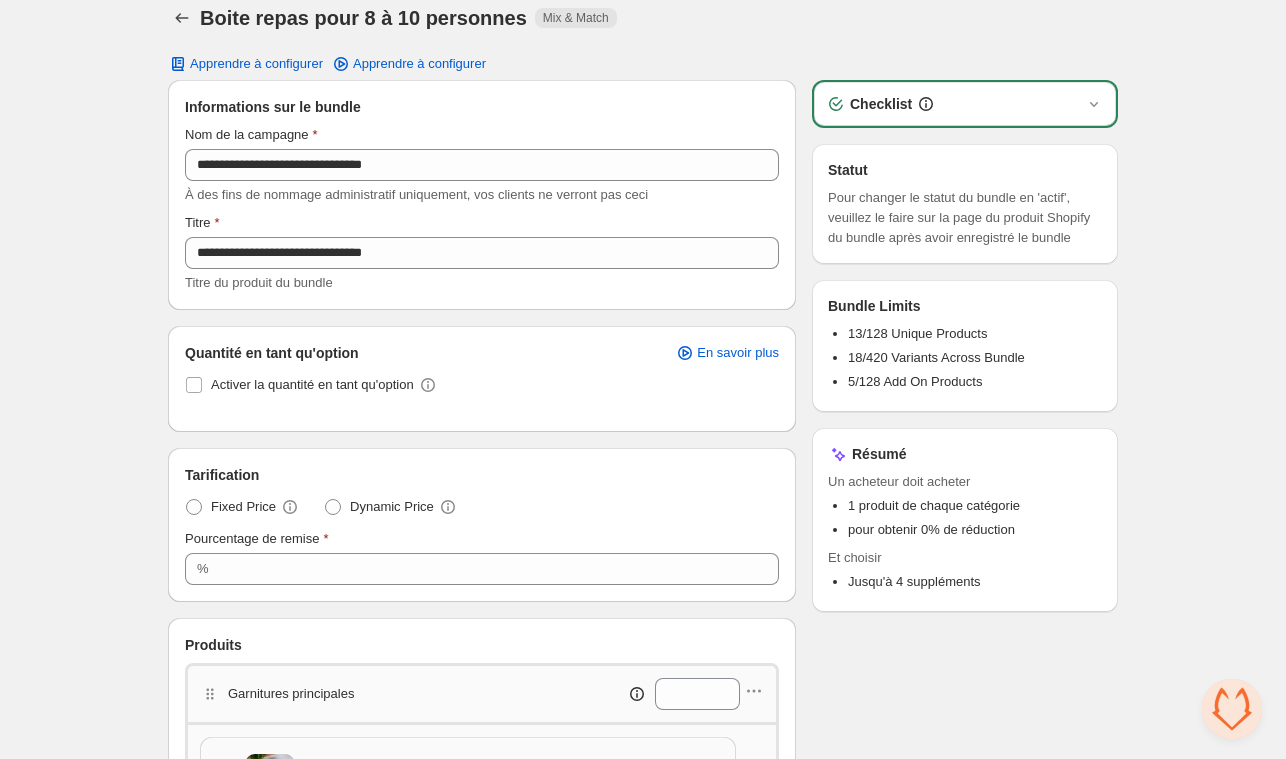 scroll, scrollTop: 0, scrollLeft: 0, axis: both 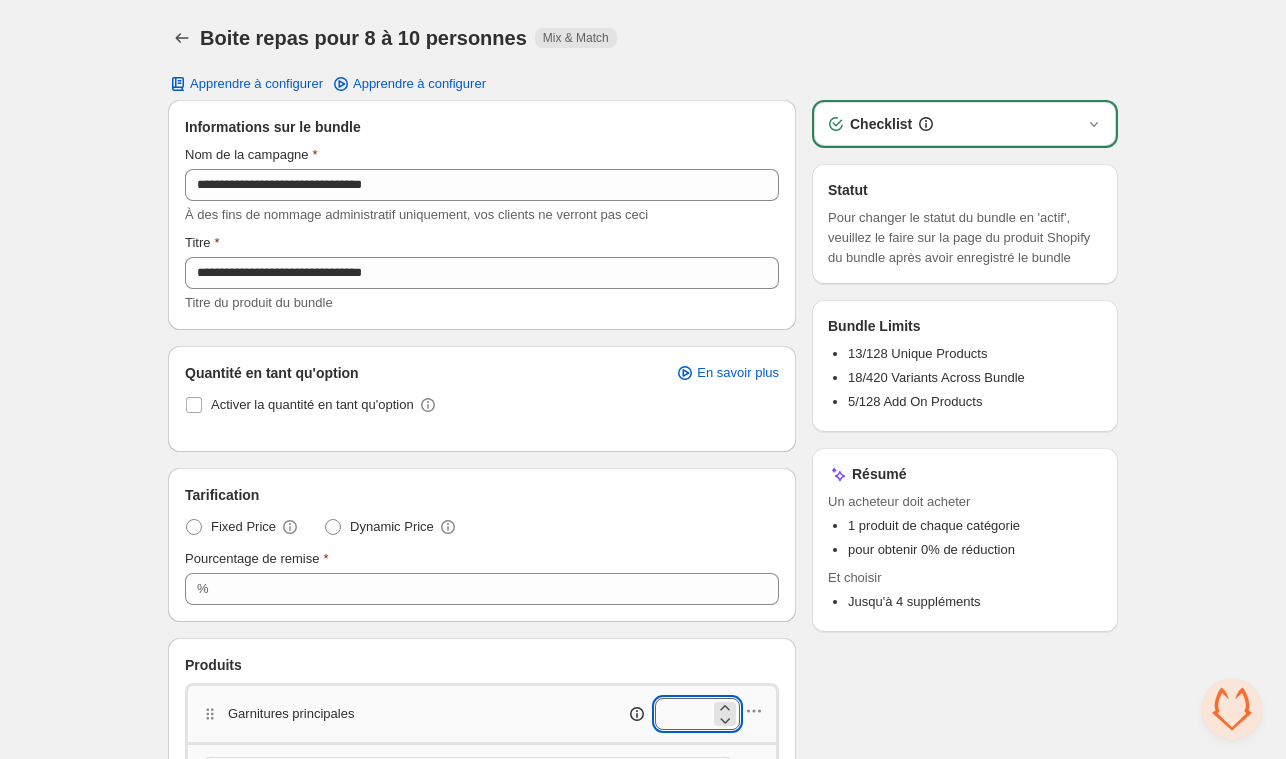 click on "*" at bounding box center [682, 714] 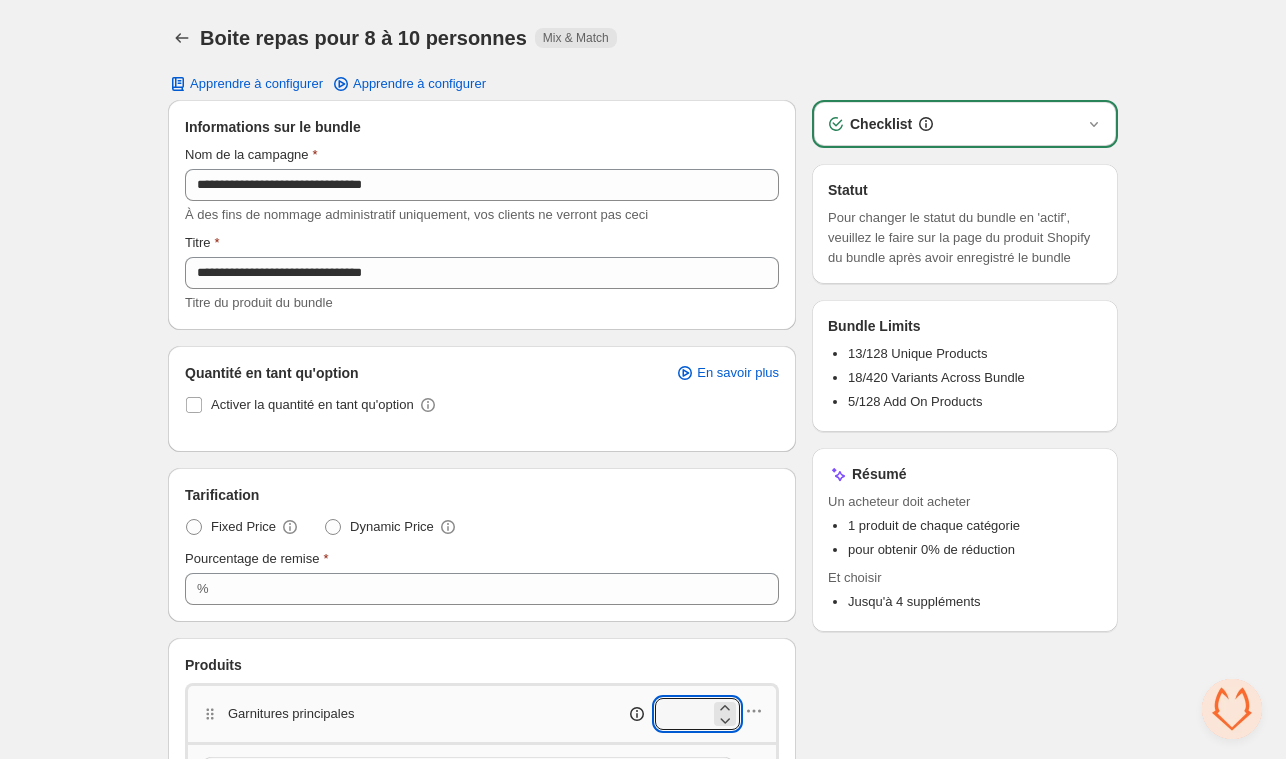 click on "**********" at bounding box center [643, 1460] 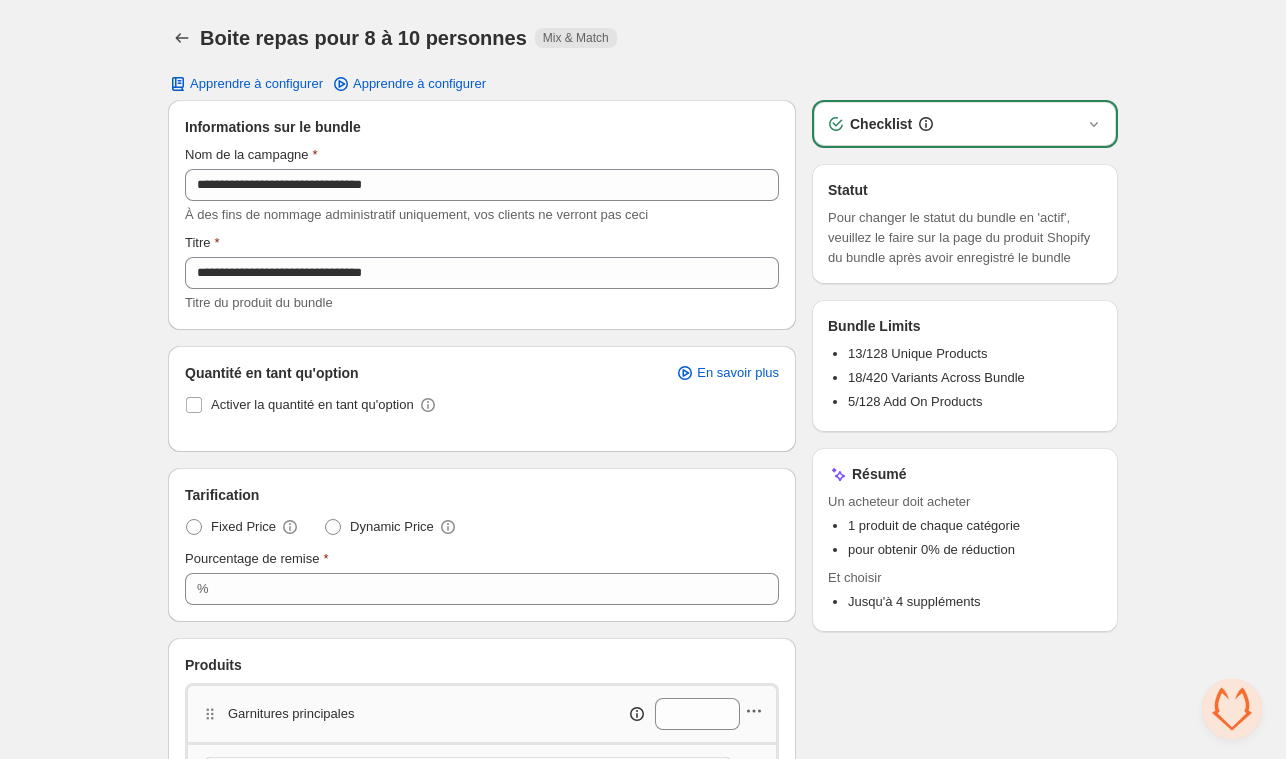 click 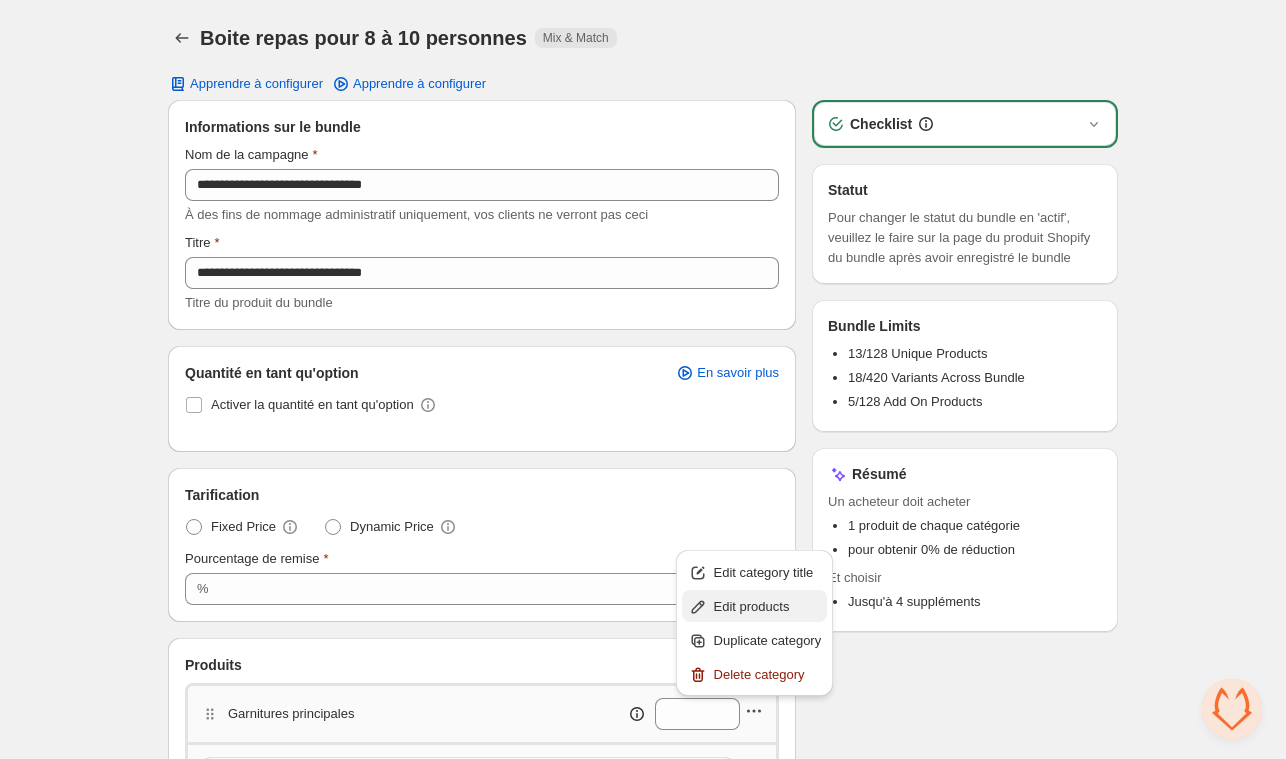 click on "Edit products" at bounding box center [768, 607] 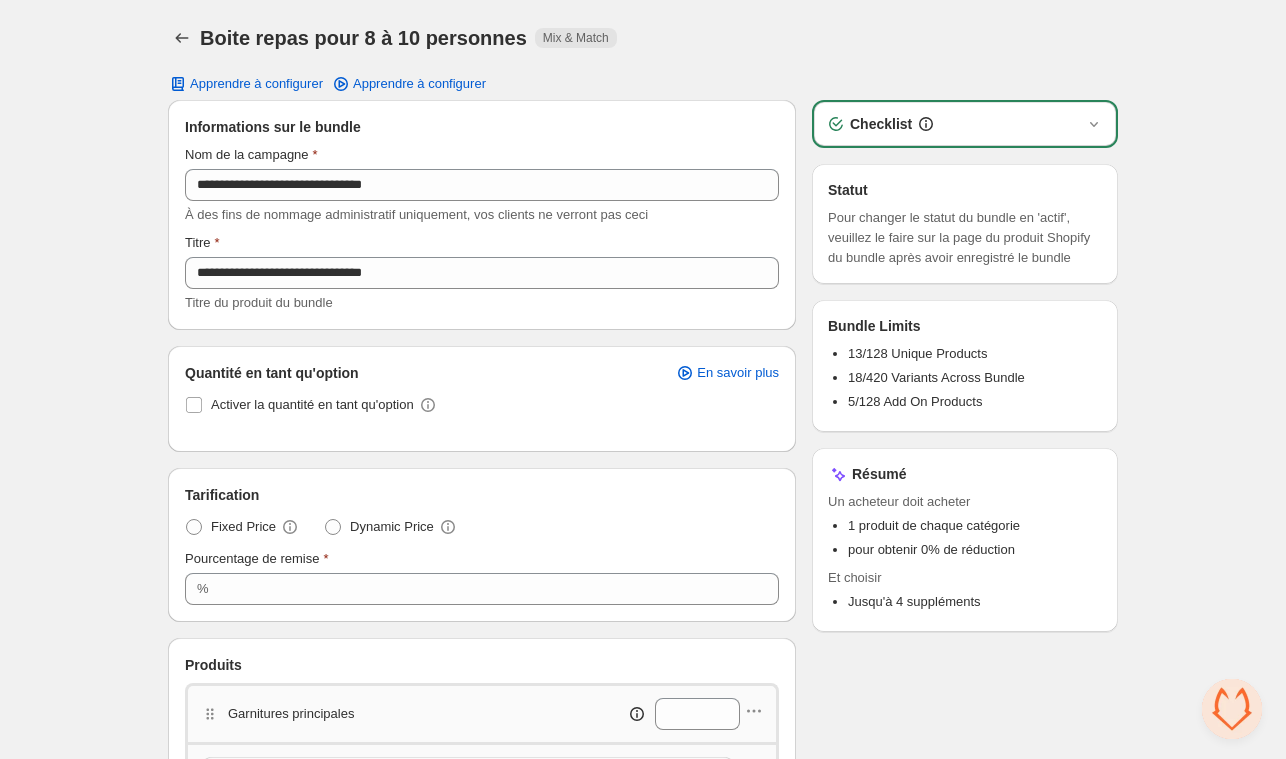 click on "**********" at bounding box center (643, 1418) 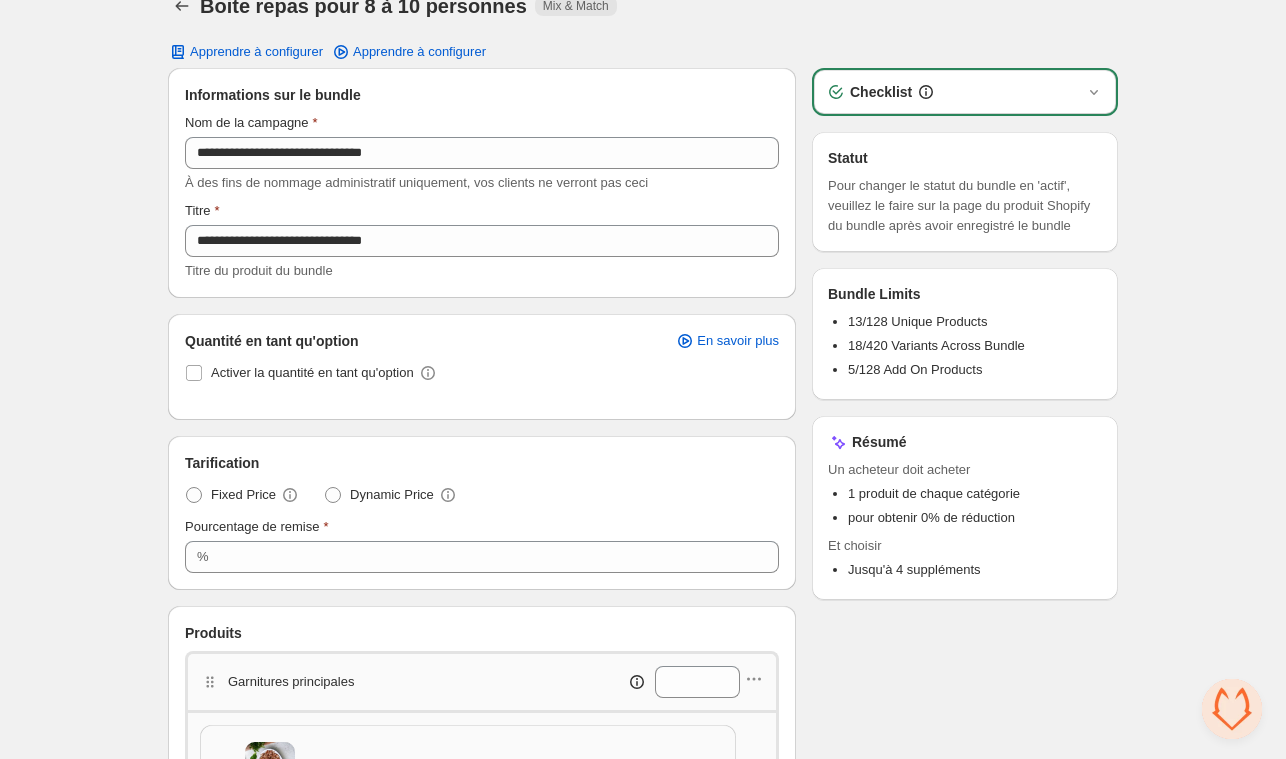 scroll, scrollTop: 0, scrollLeft: 0, axis: both 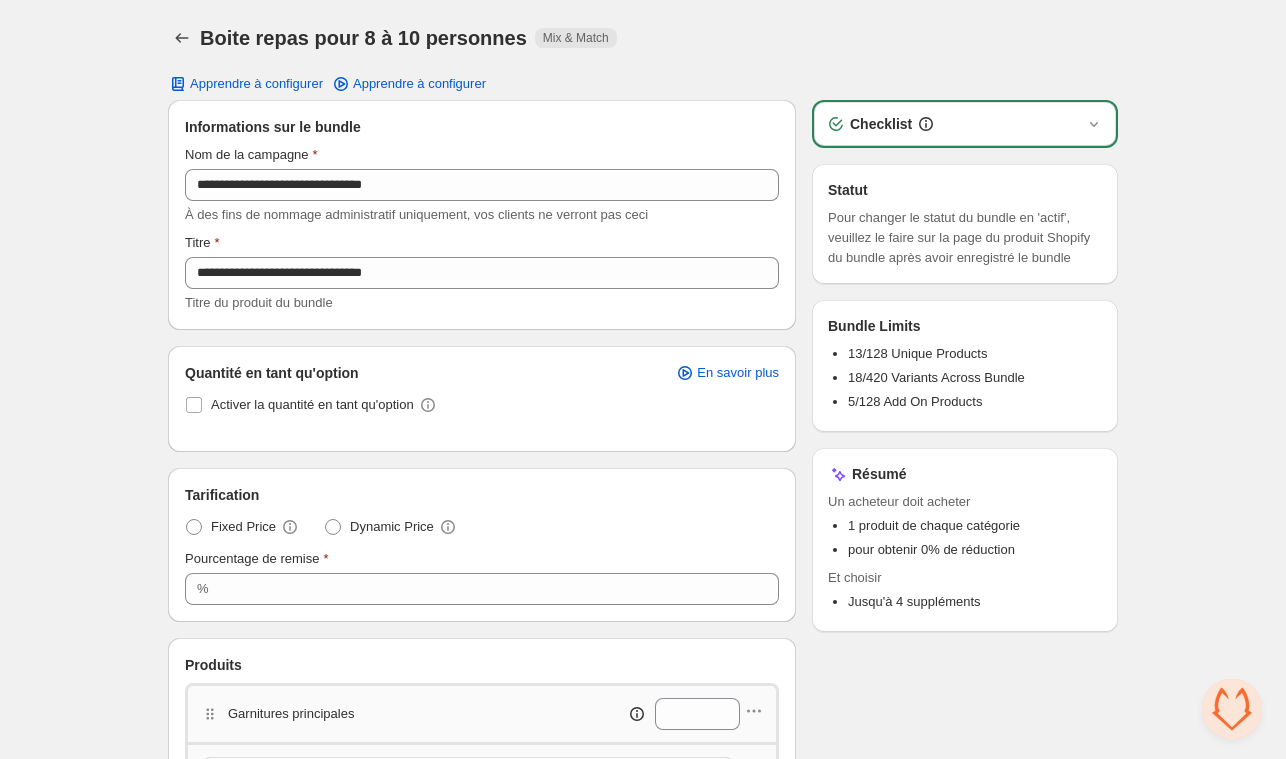 click on "Garnitures principales" at bounding box center [291, 714] 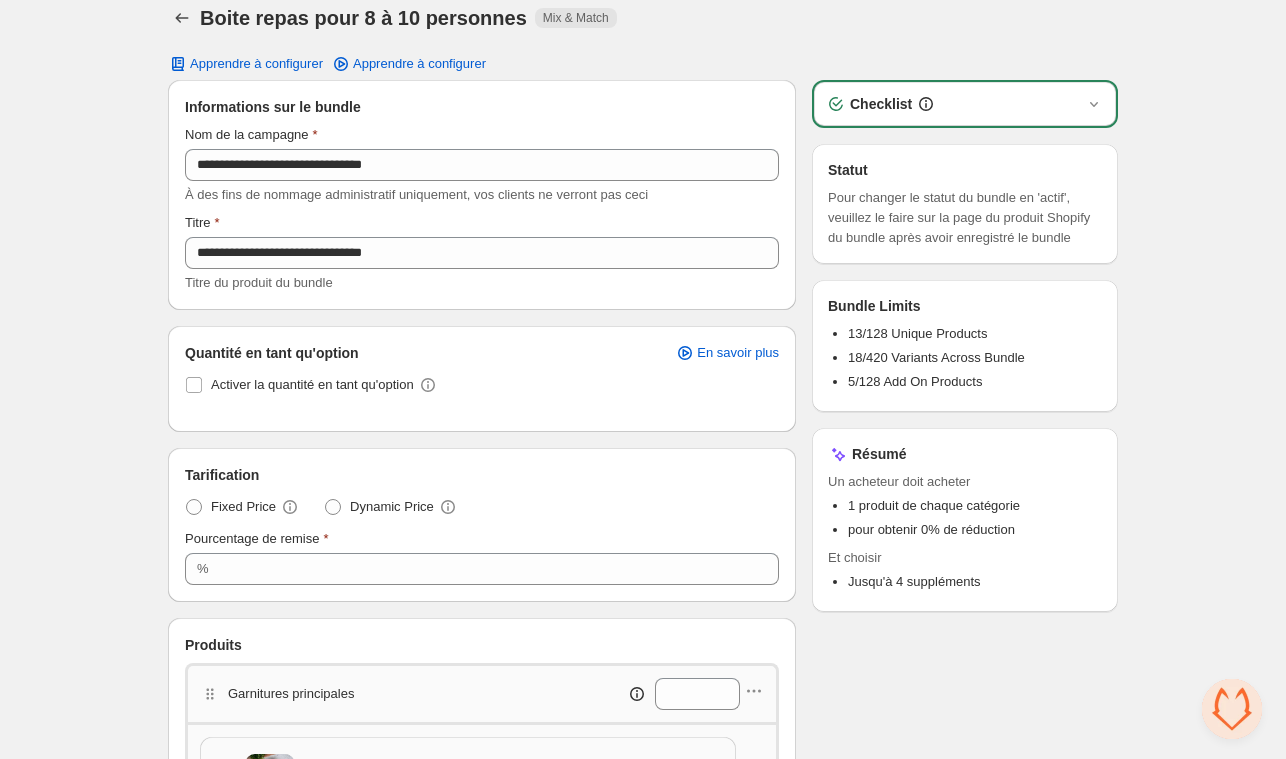 scroll, scrollTop: 0, scrollLeft: 0, axis: both 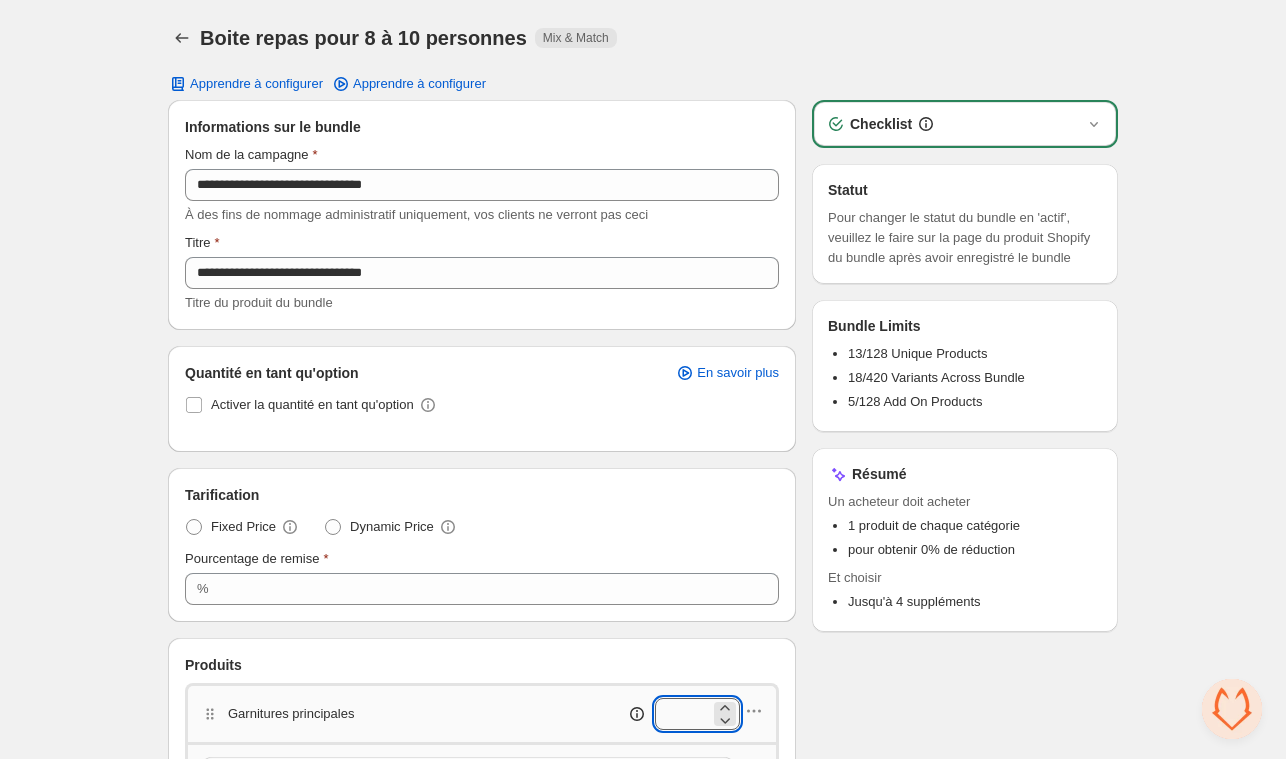 click on "*" at bounding box center [682, 714] 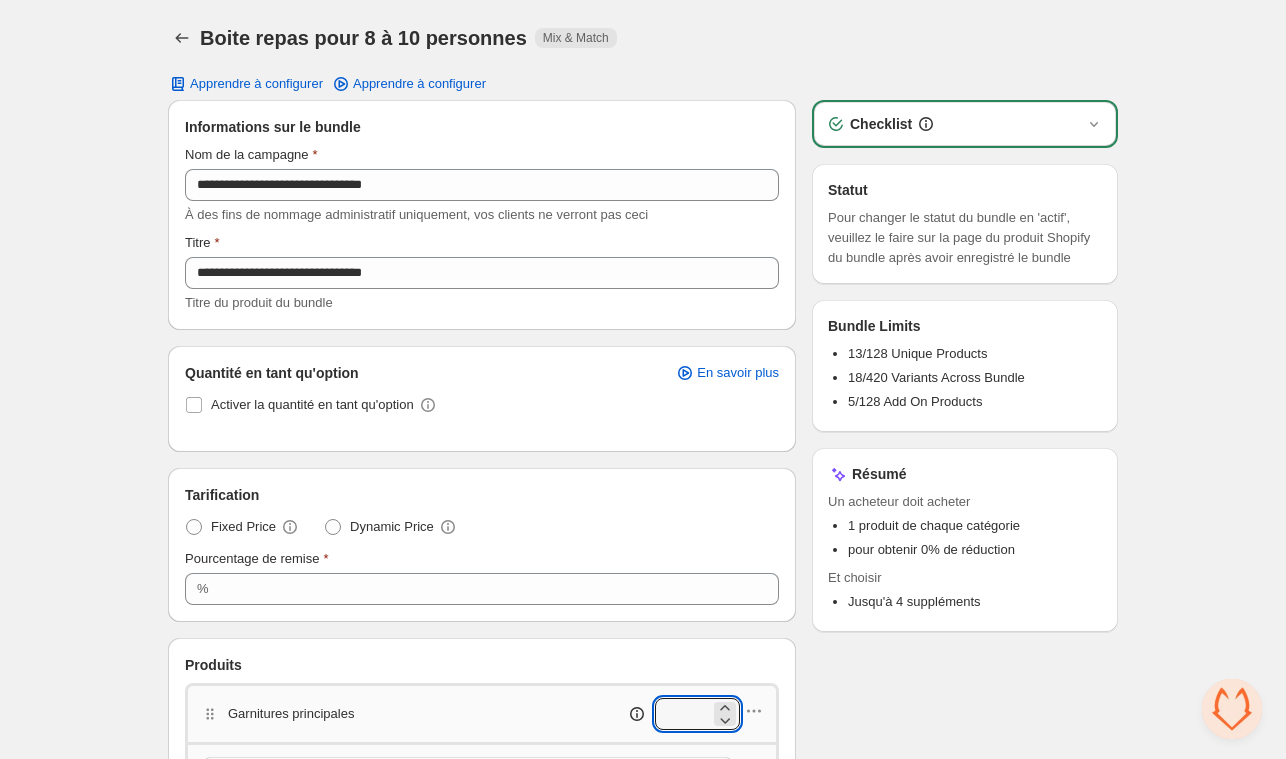 drag, startPoint x: 687, startPoint y: 725, endPoint x: 626, endPoint y: 731, distance: 61.294373 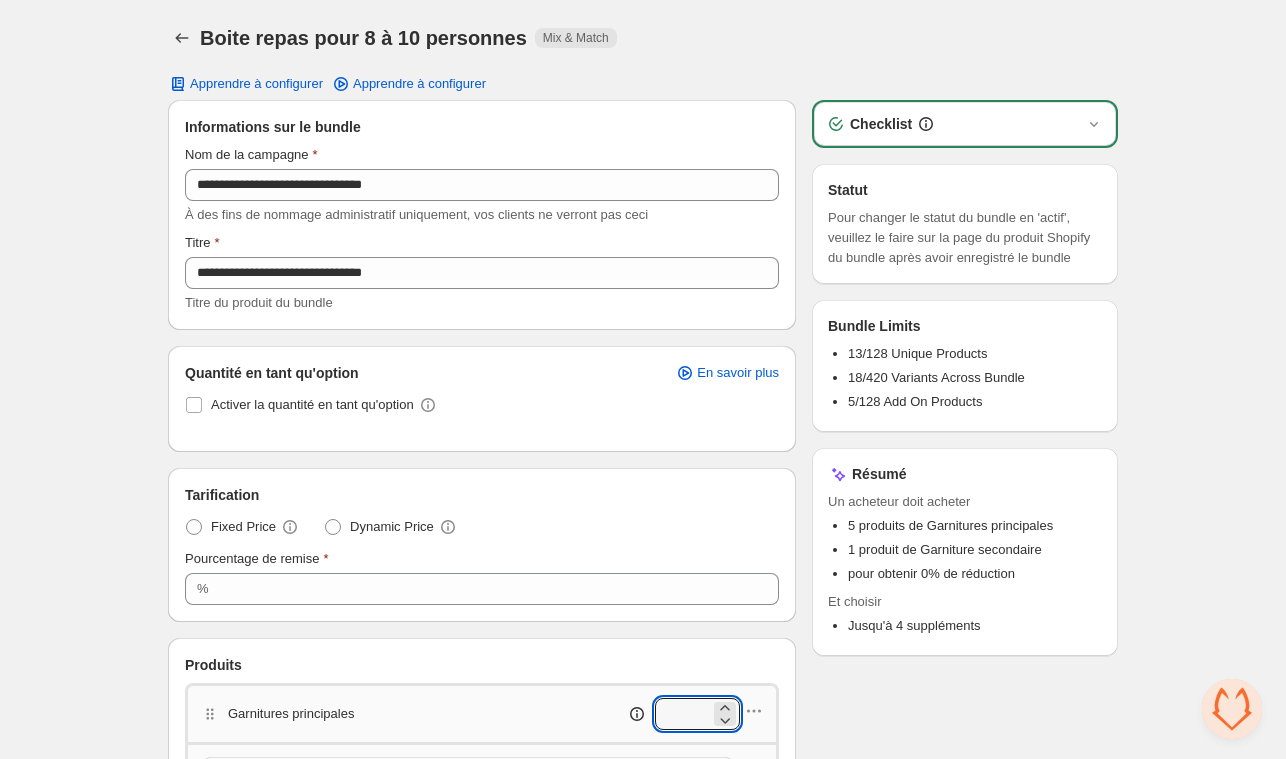 type on "*" 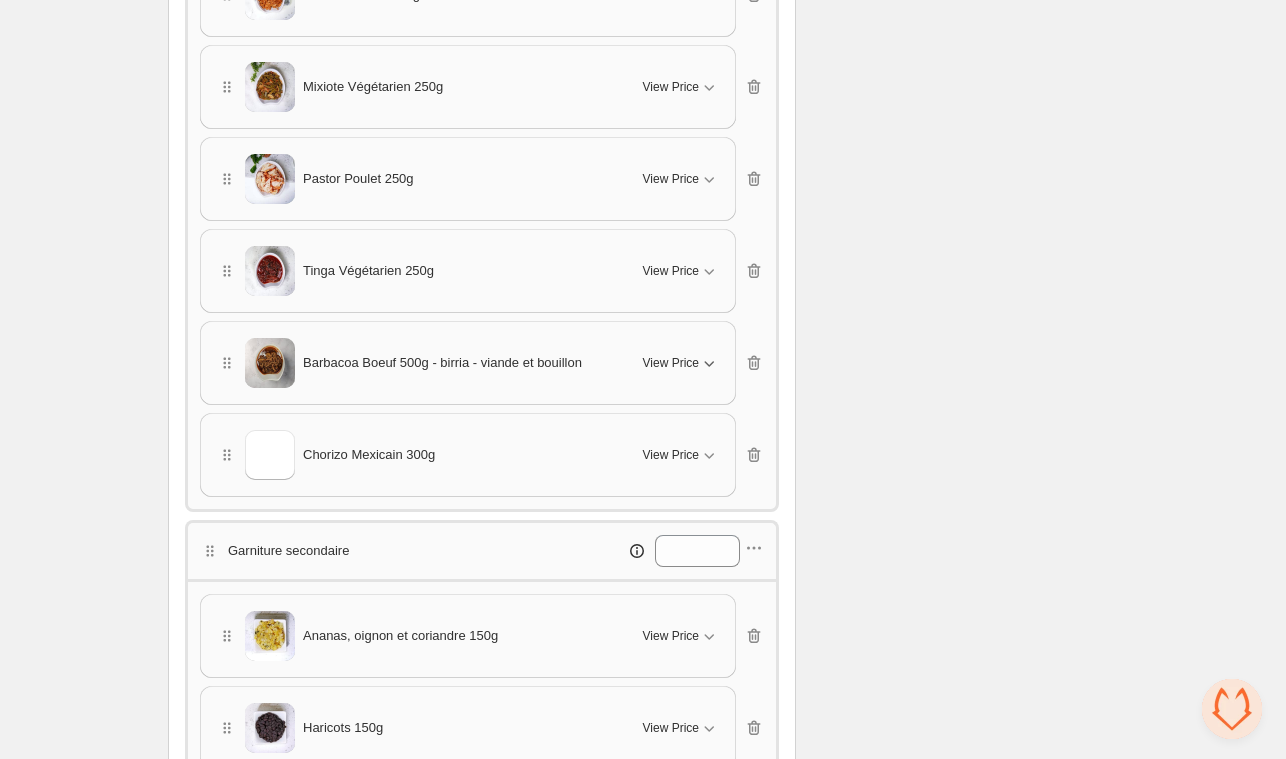 click on "Chorizo Mexicain 300g View Price" at bounding box center (468, 455) 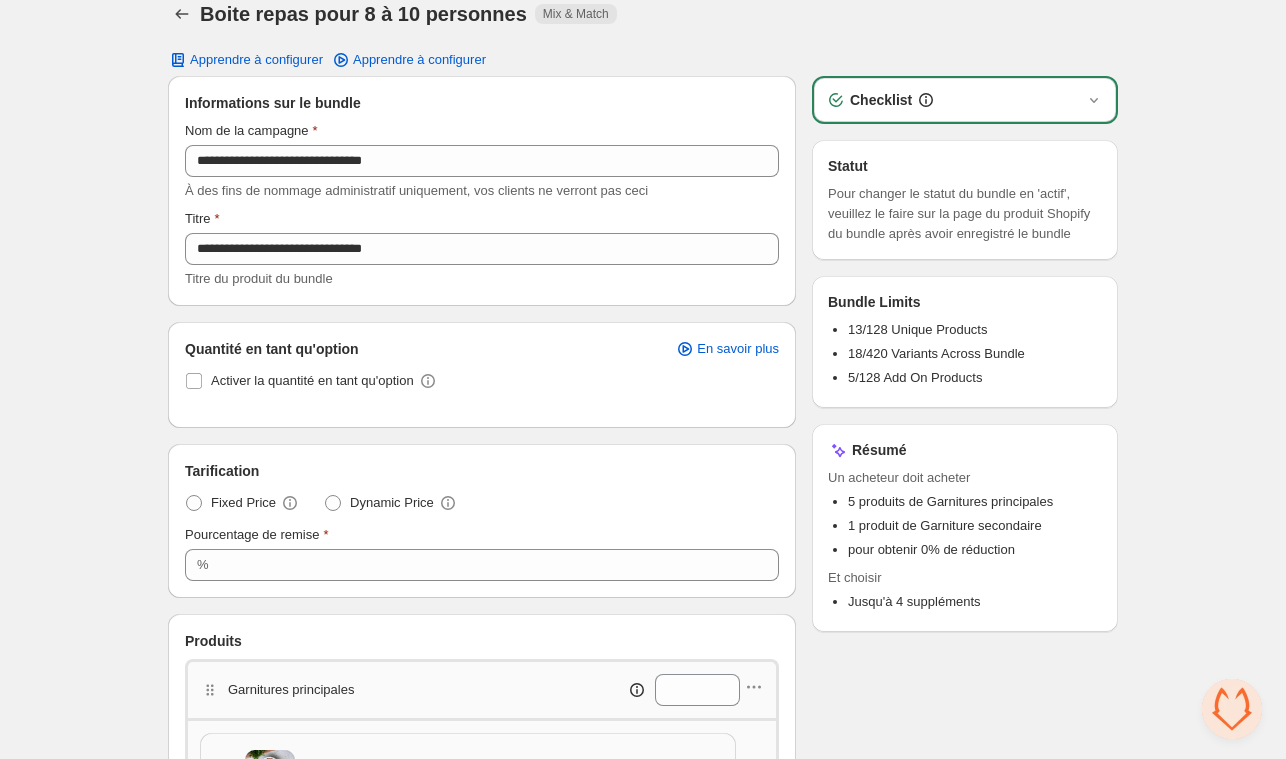 scroll, scrollTop: 0, scrollLeft: 0, axis: both 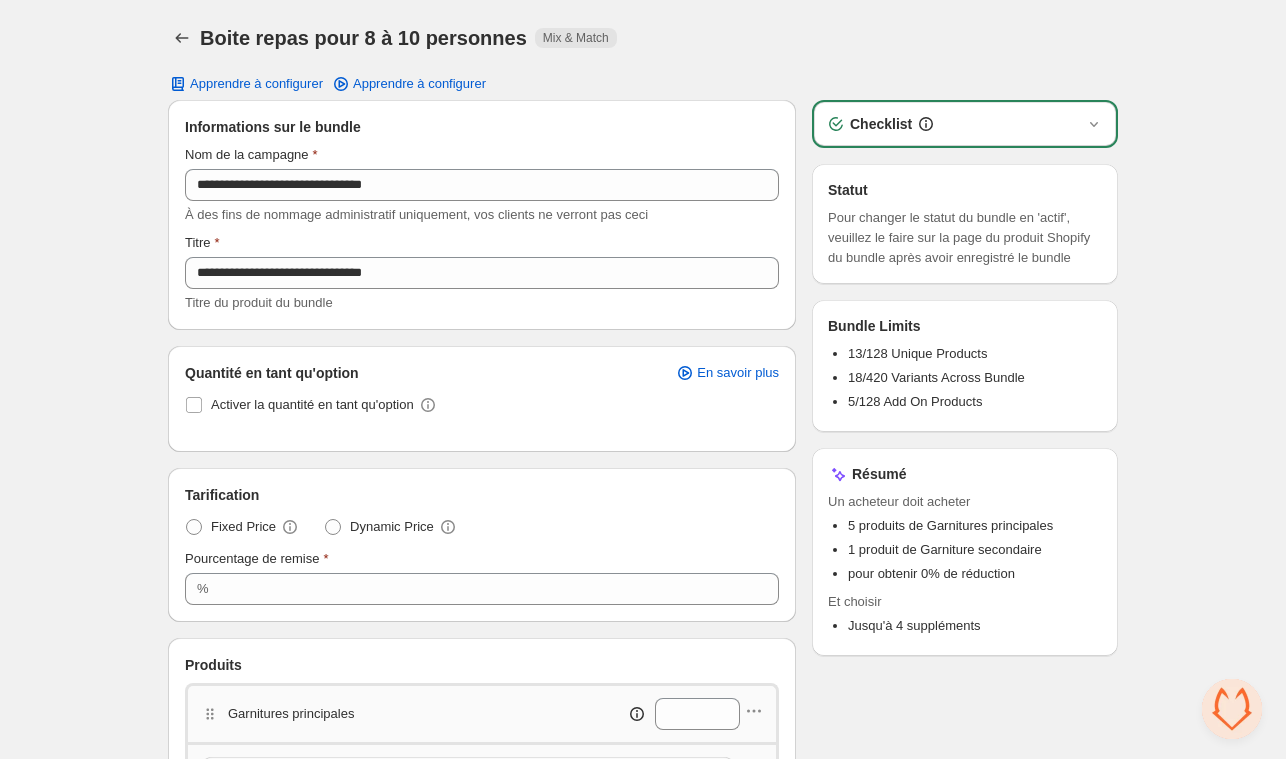 click on "Boite repas pour 8 à 10 personnes. This page is ready Boite repas pour 8 à 10 personnes Mix & Match" at bounding box center (643, 38) 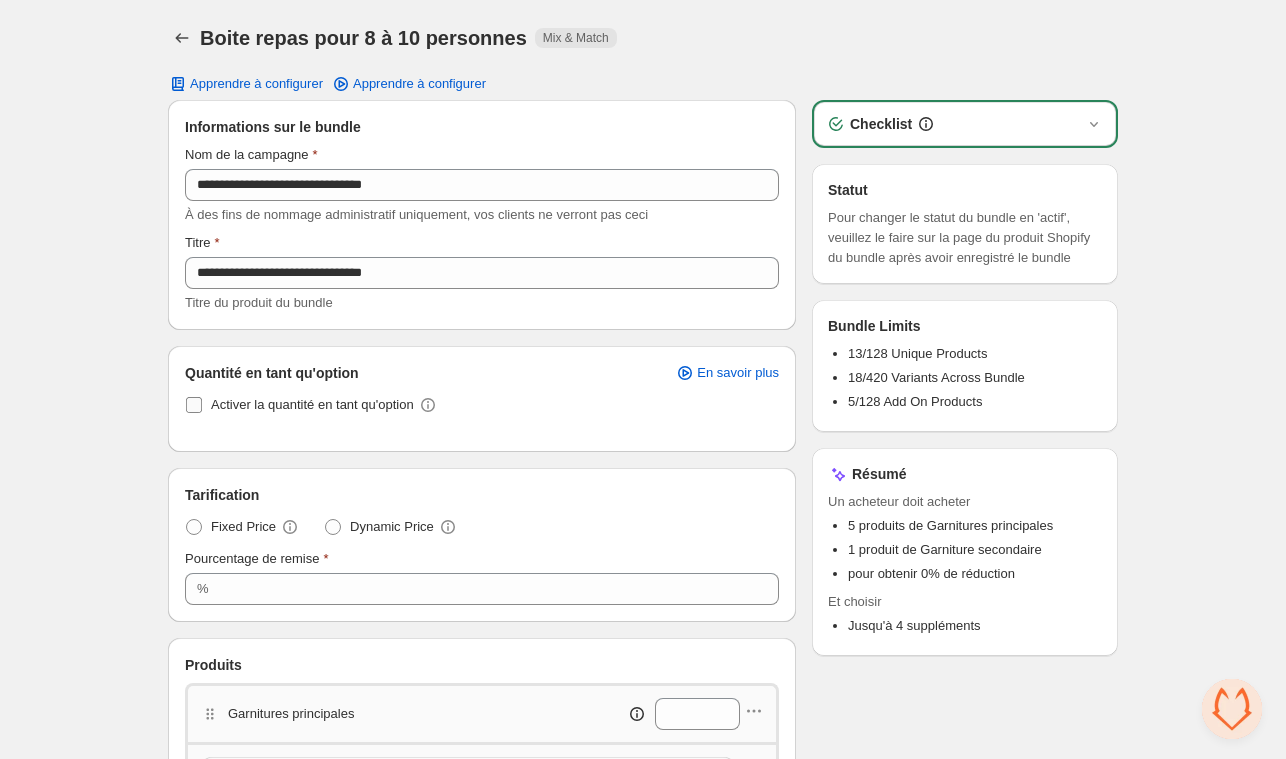 click on "Activer la quantité en tant qu'option" at bounding box center (312, 404) 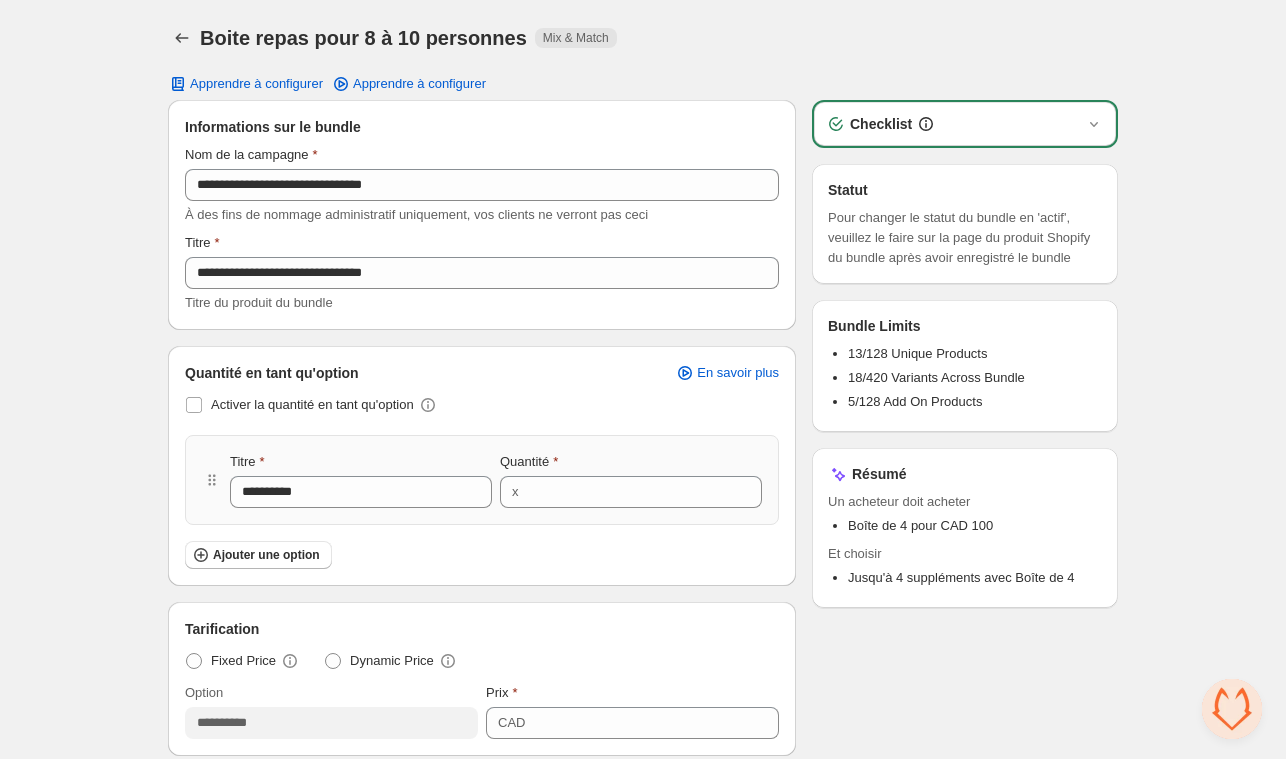 click on "Quantité" at bounding box center (529, 462) 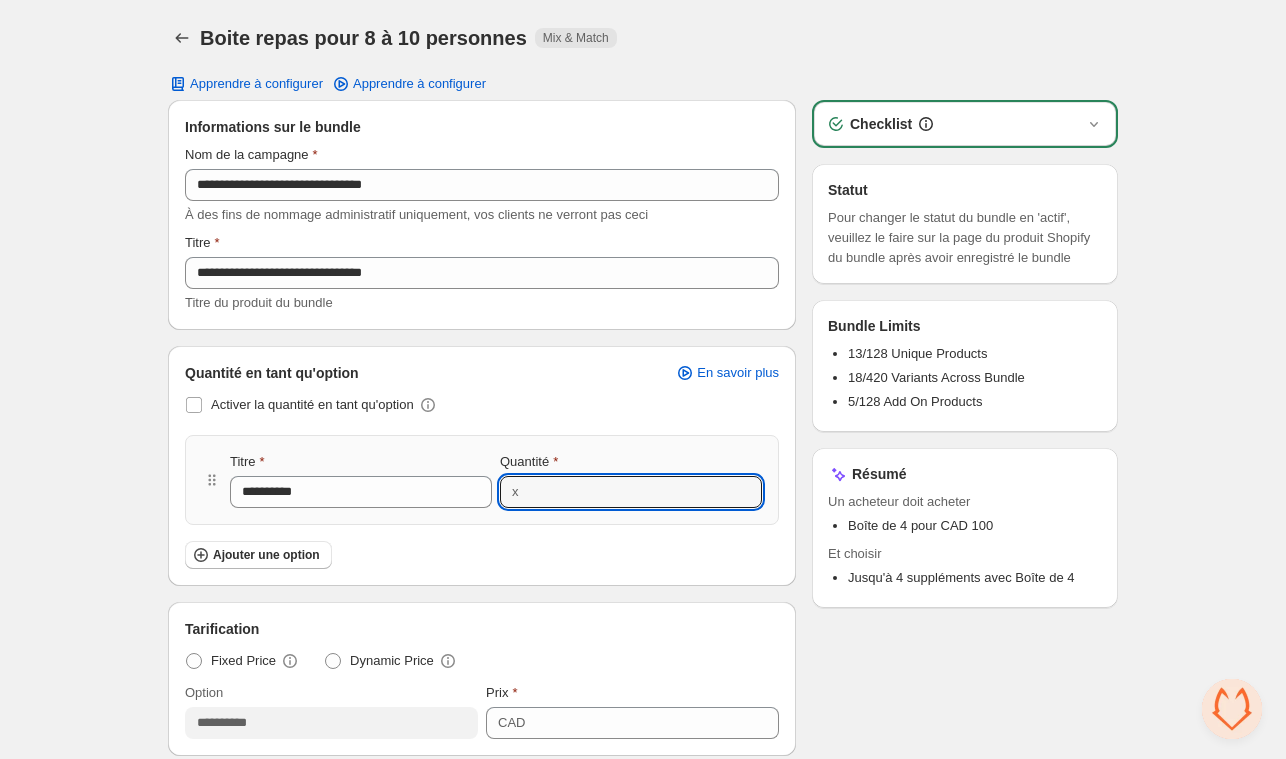 click on "*" at bounding box center (629, 492) 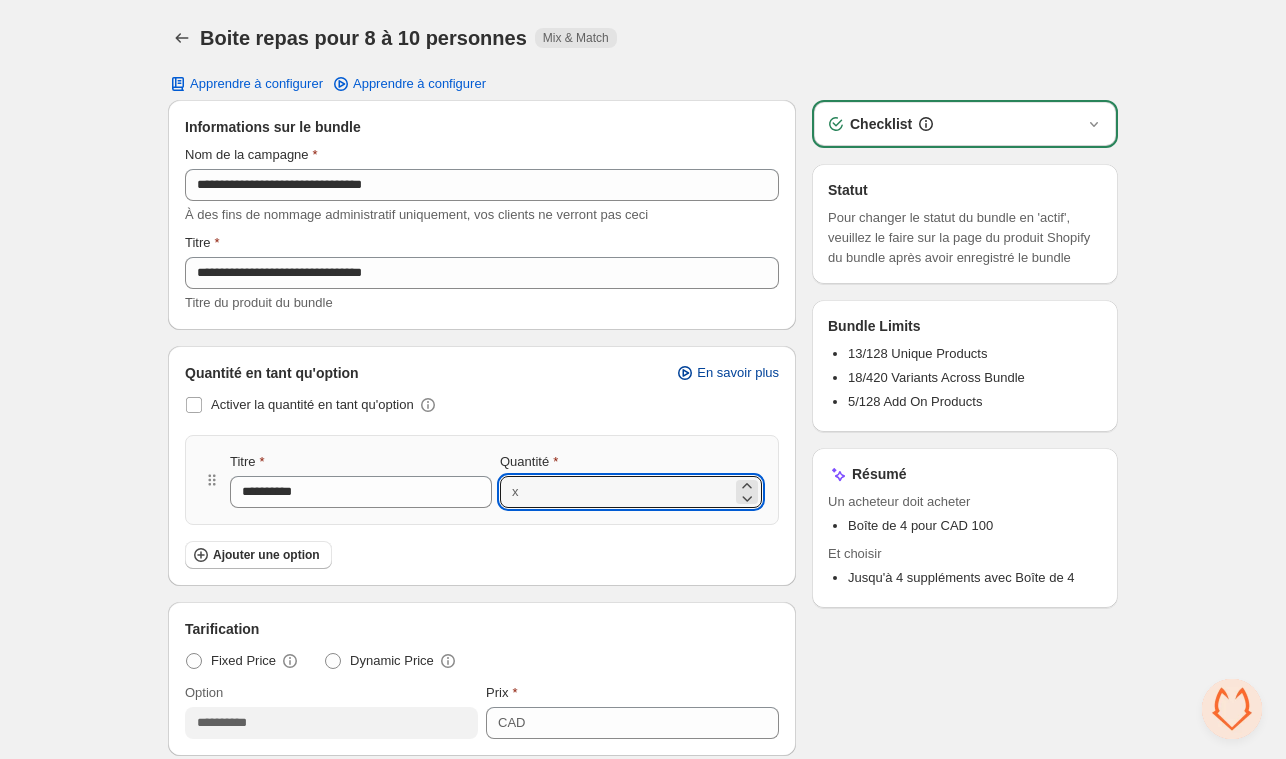 click on "En savoir plus" at bounding box center [738, 373] 